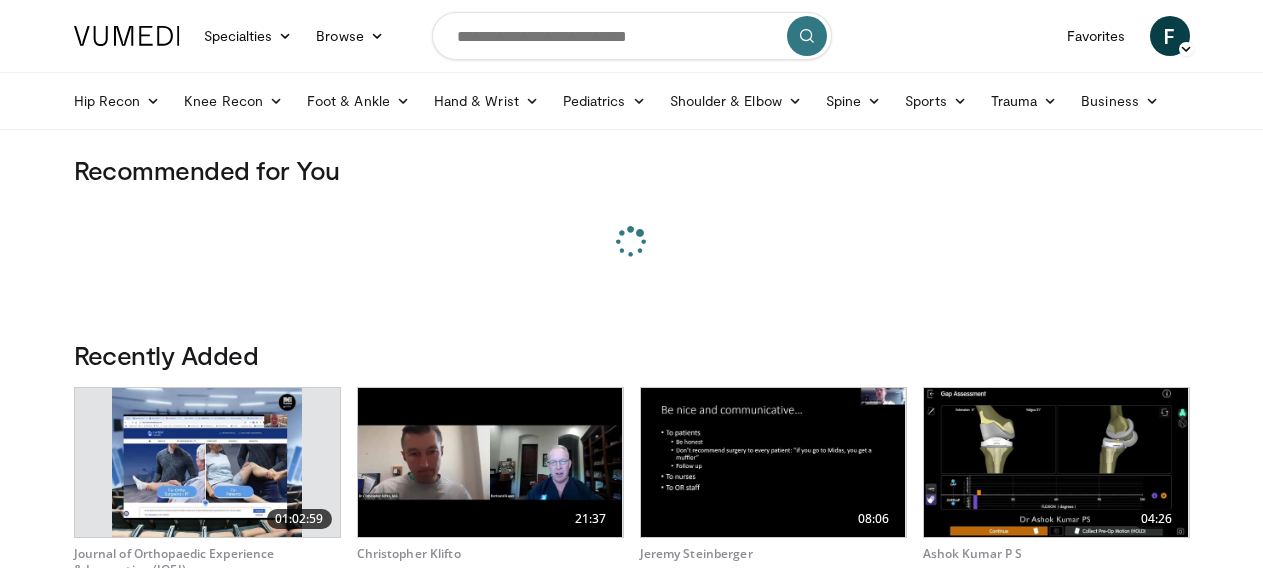 scroll, scrollTop: 0, scrollLeft: 0, axis: both 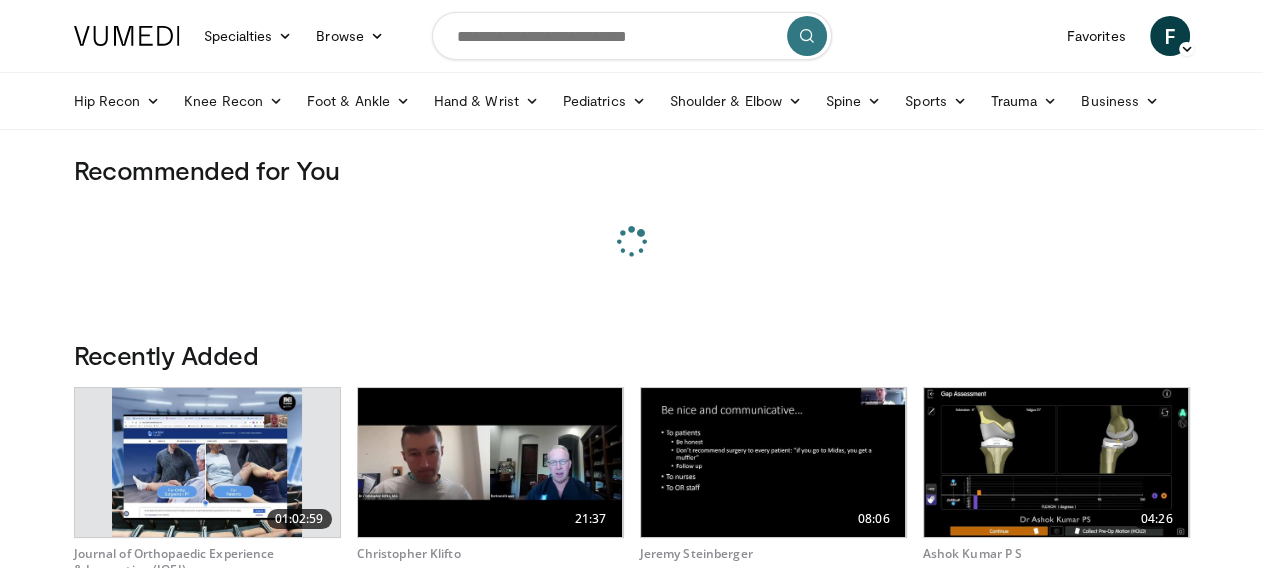 click at bounding box center [632, 36] 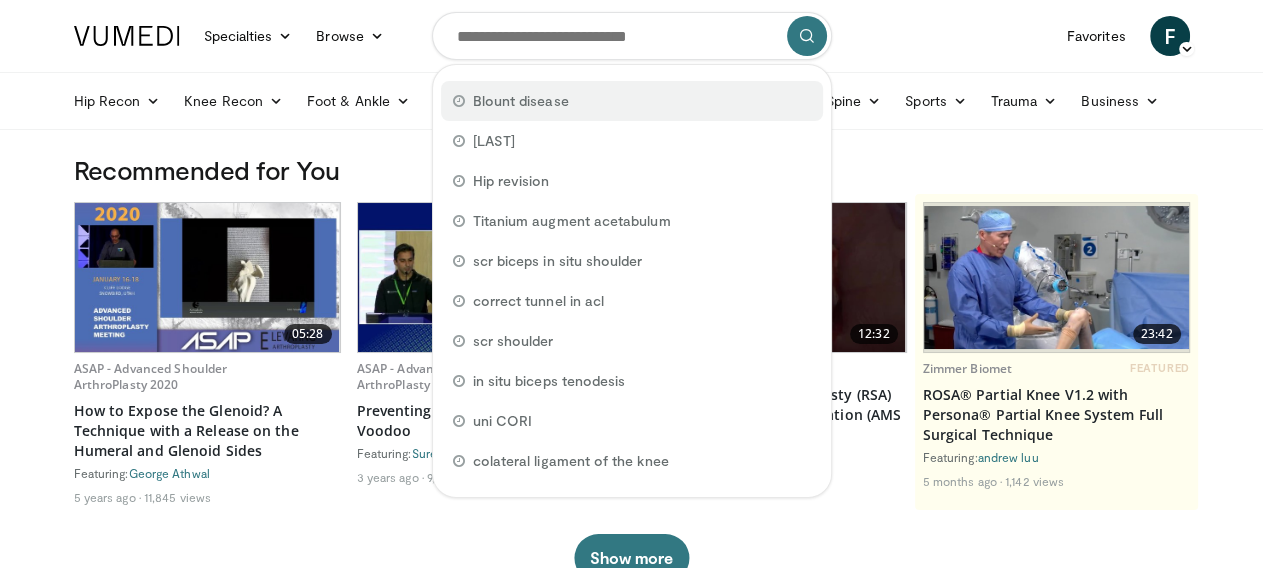 click on "Blount disease" at bounding box center [521, 101] 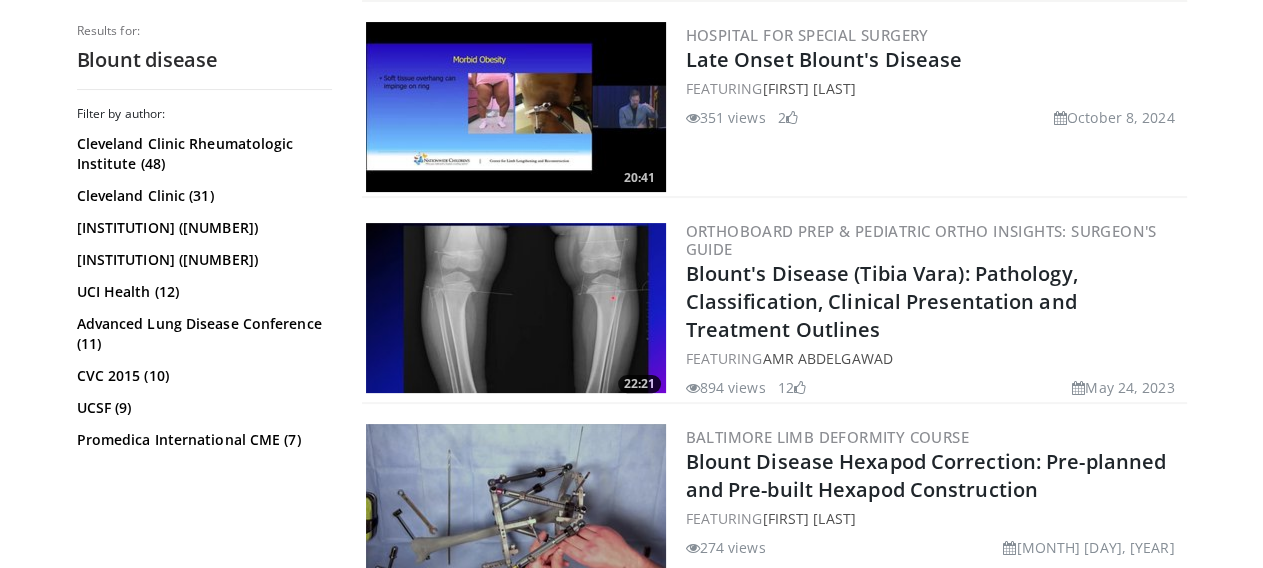 scroll, scrollTop: 432, scrollLeft: 0, axis: vertical 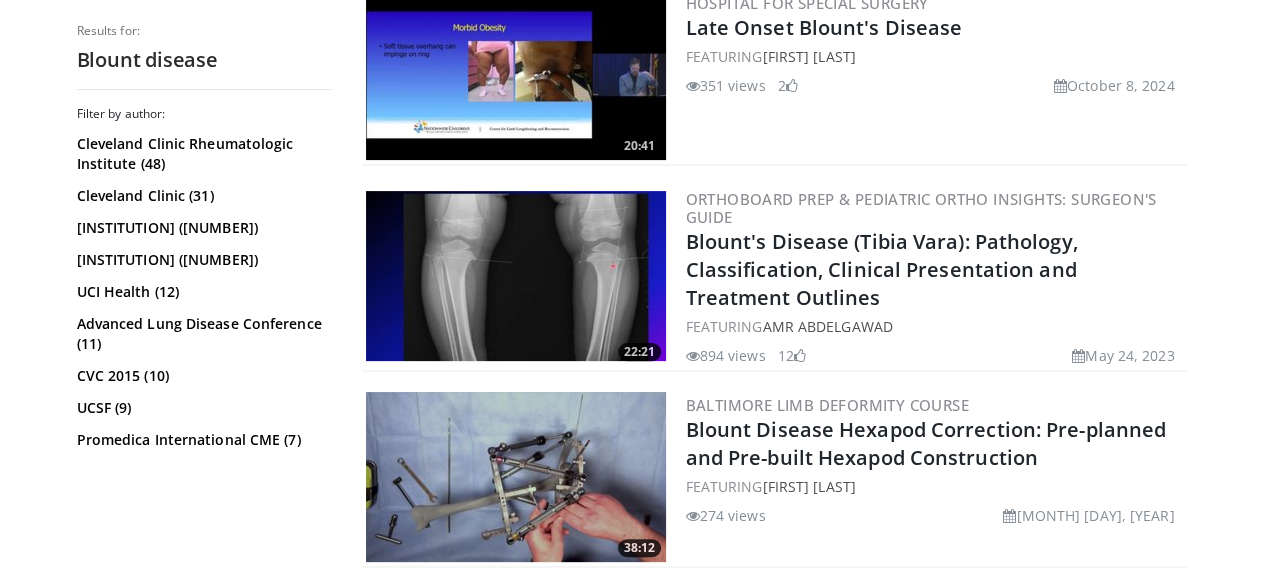 click at bounding box center [516, 276] 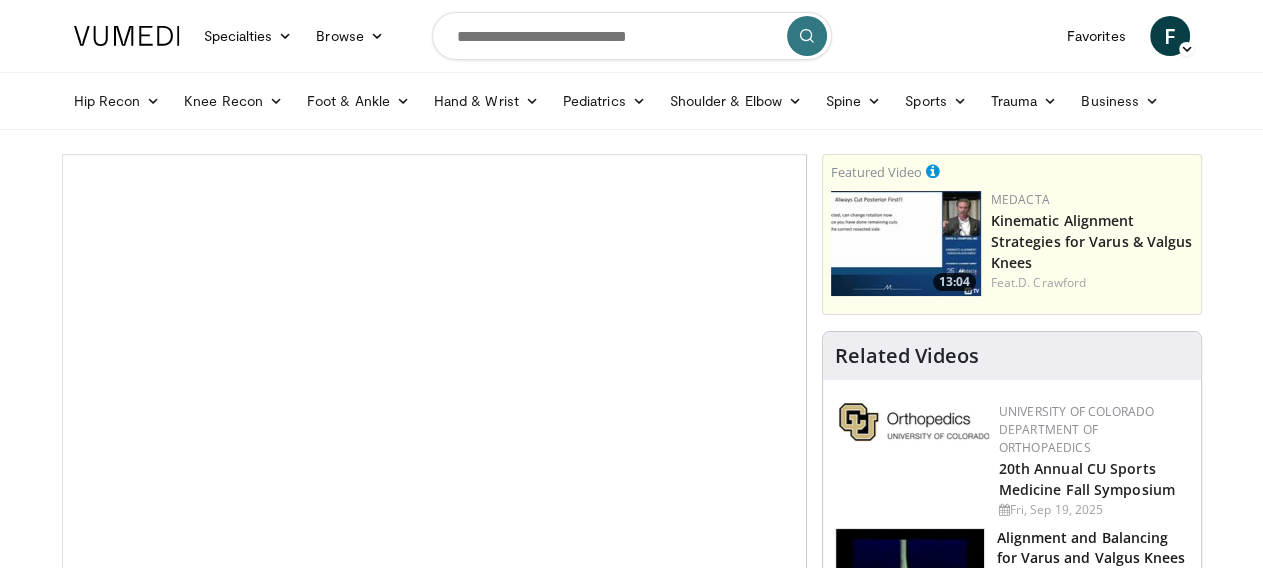 scroll, scrollTop: 216, scrollLeft: 0, axis: vertical 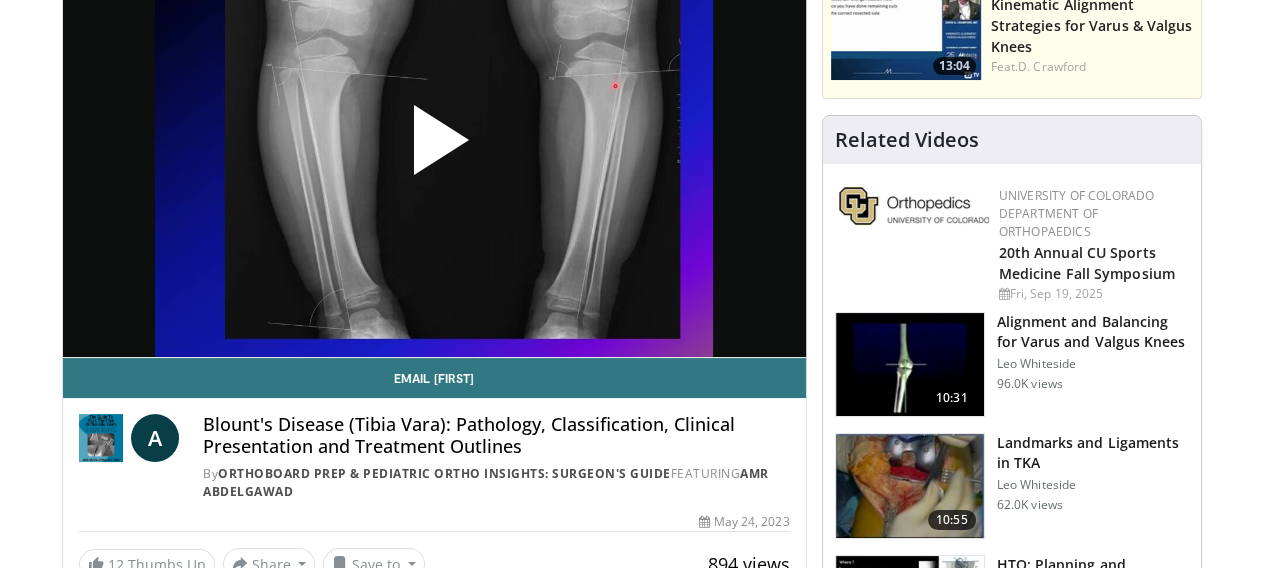 click at bounding box center (434, 148) 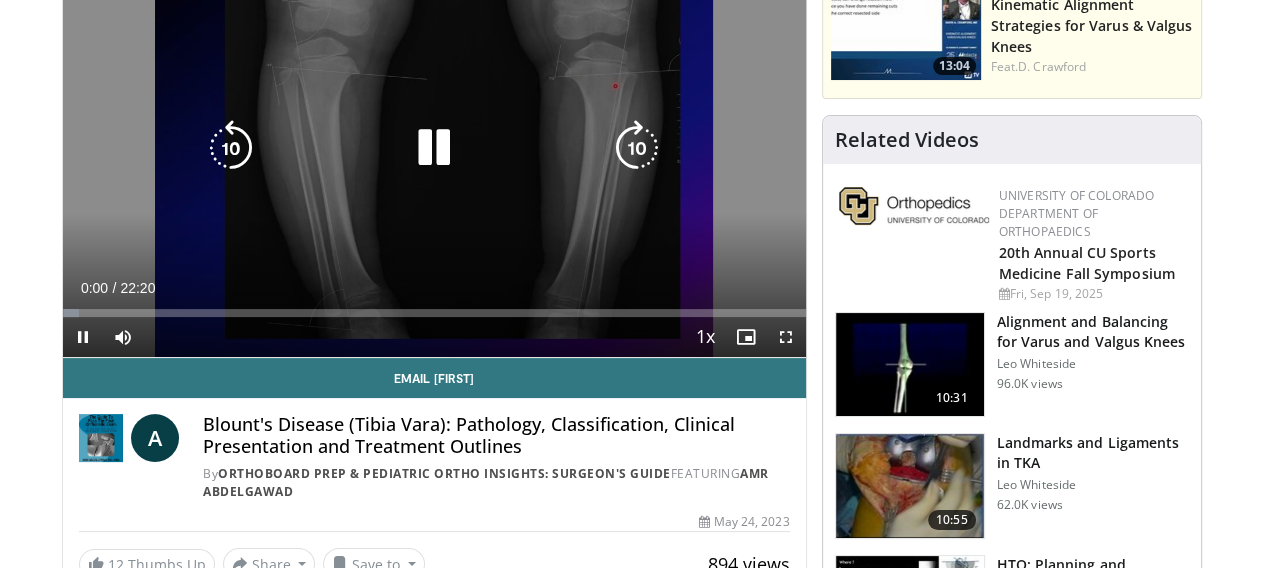 scroll, scrollTop: 0, scrollLeft: 0, axis: both 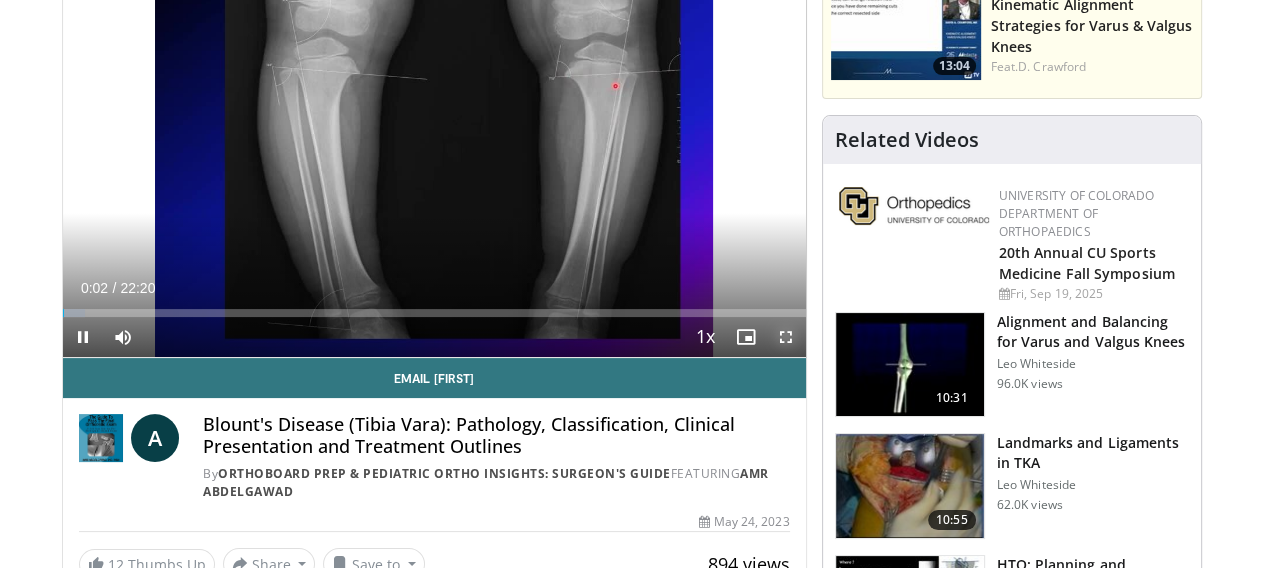click at bounding box center (786, 337) 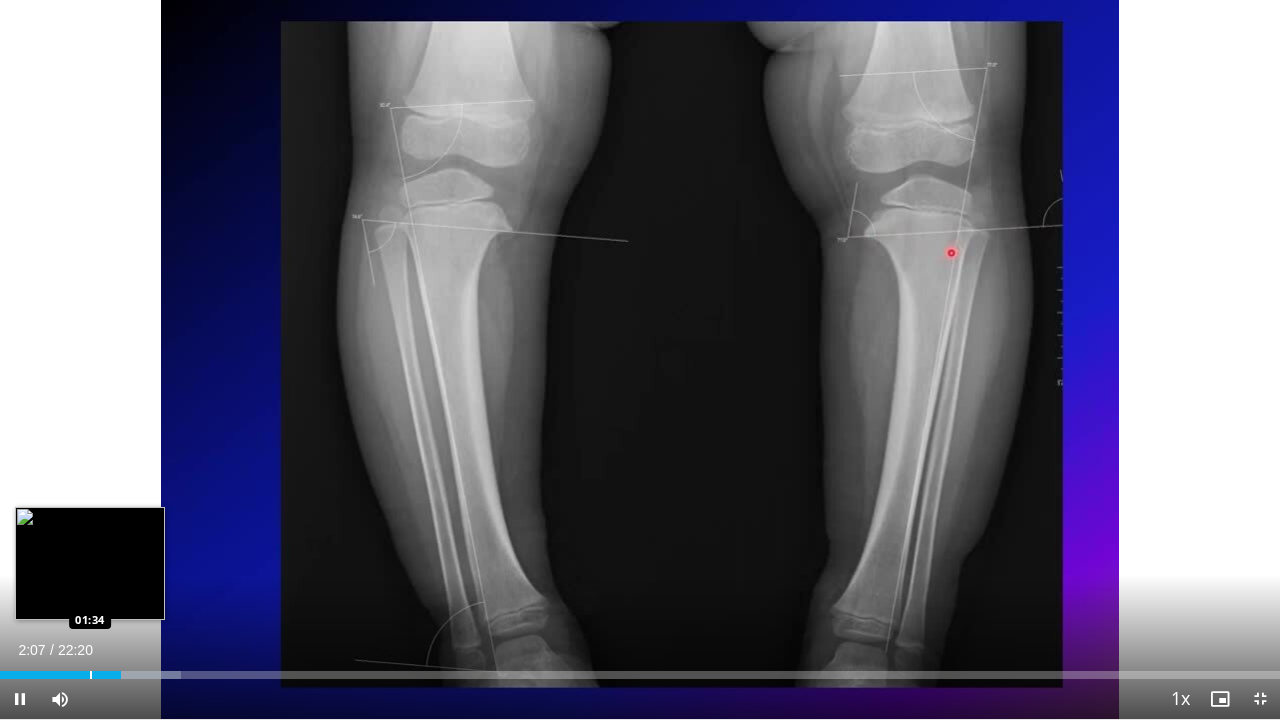 click at bounding box center [91, 675] 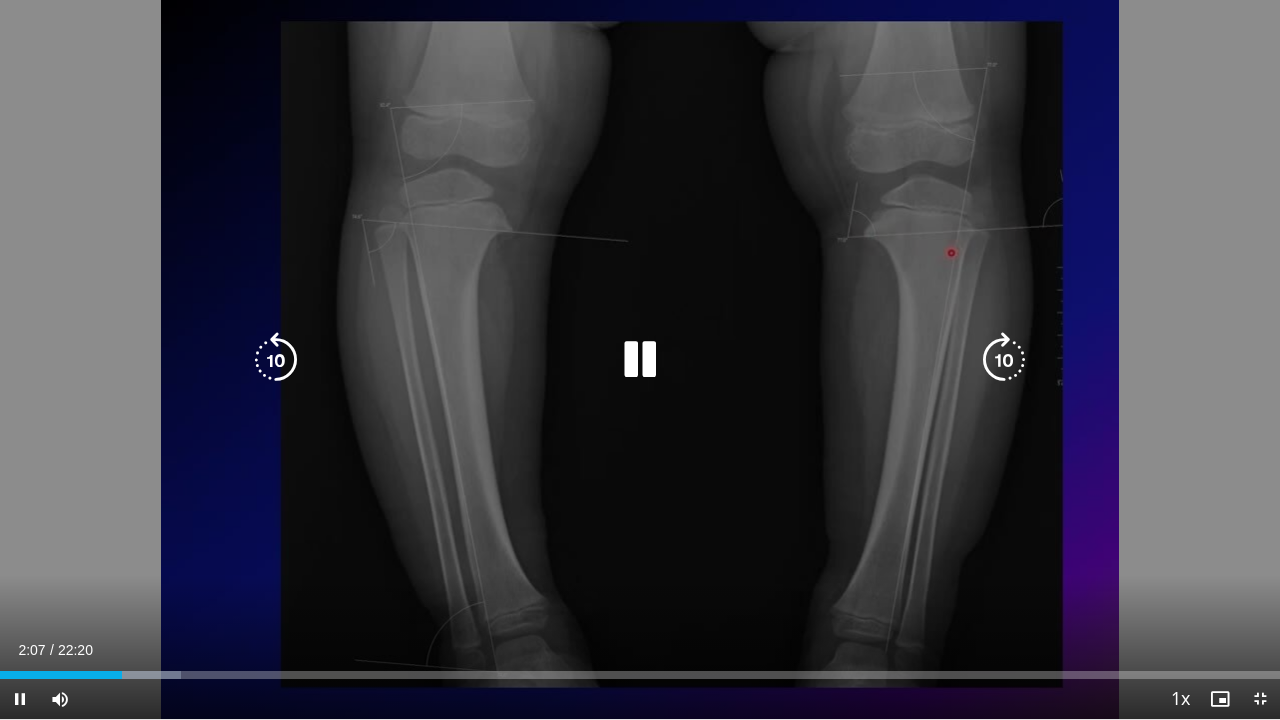 drag, startPoint x: 82, startPoint y: 42, endPoint x: 204, endPoint y: 0, distance: 129.02713 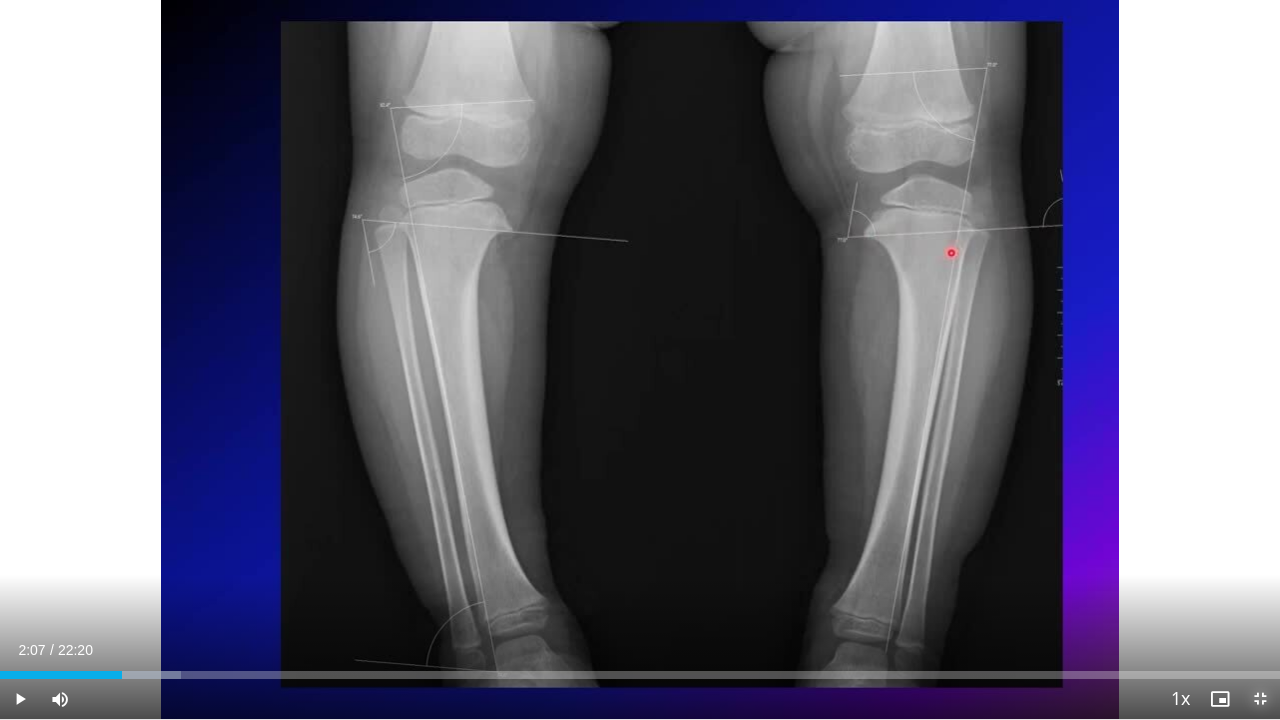 click at bounding box center [1260, 699] 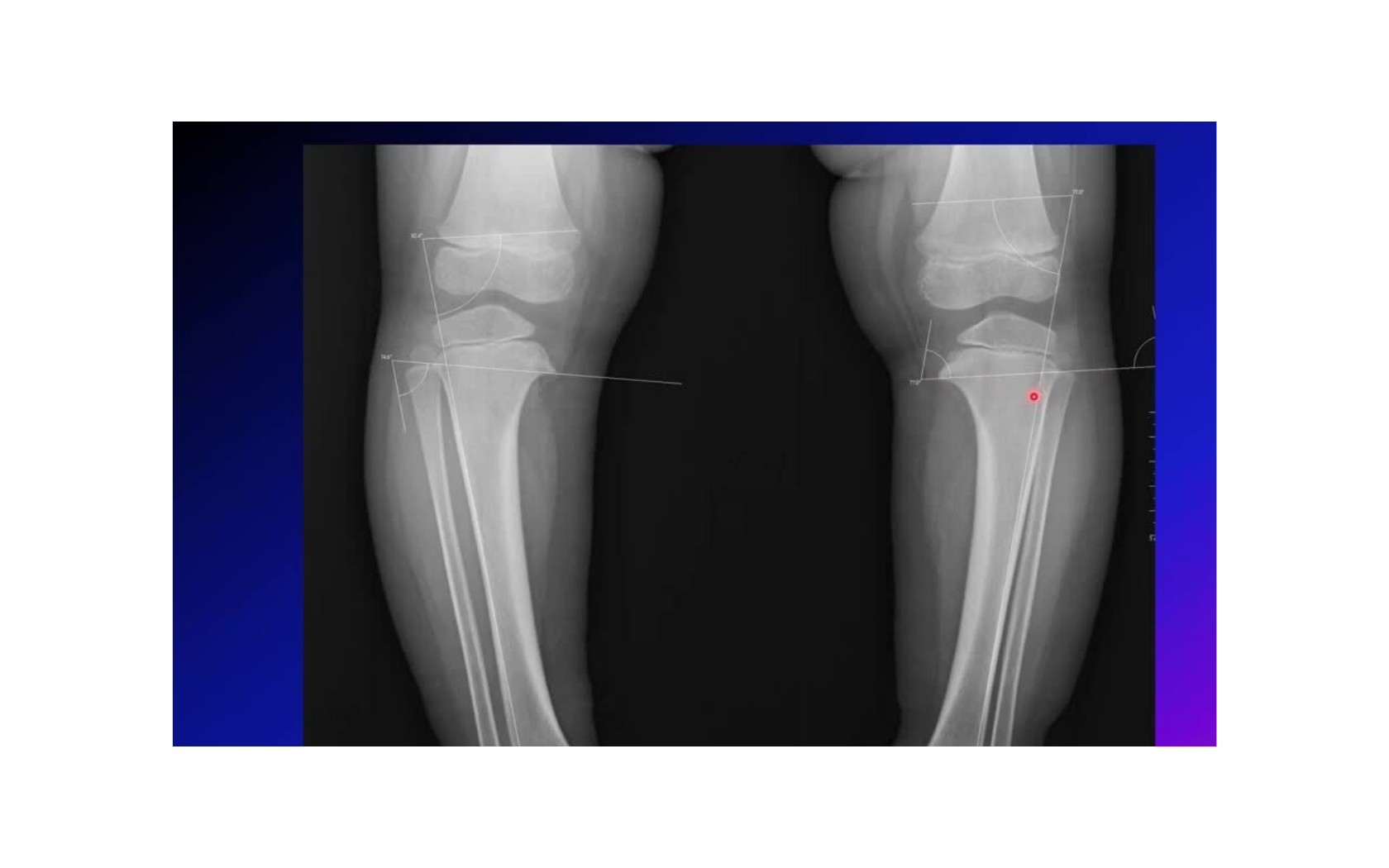 scroll, scrollTop: 0, scrollLeft: 0, axis: both 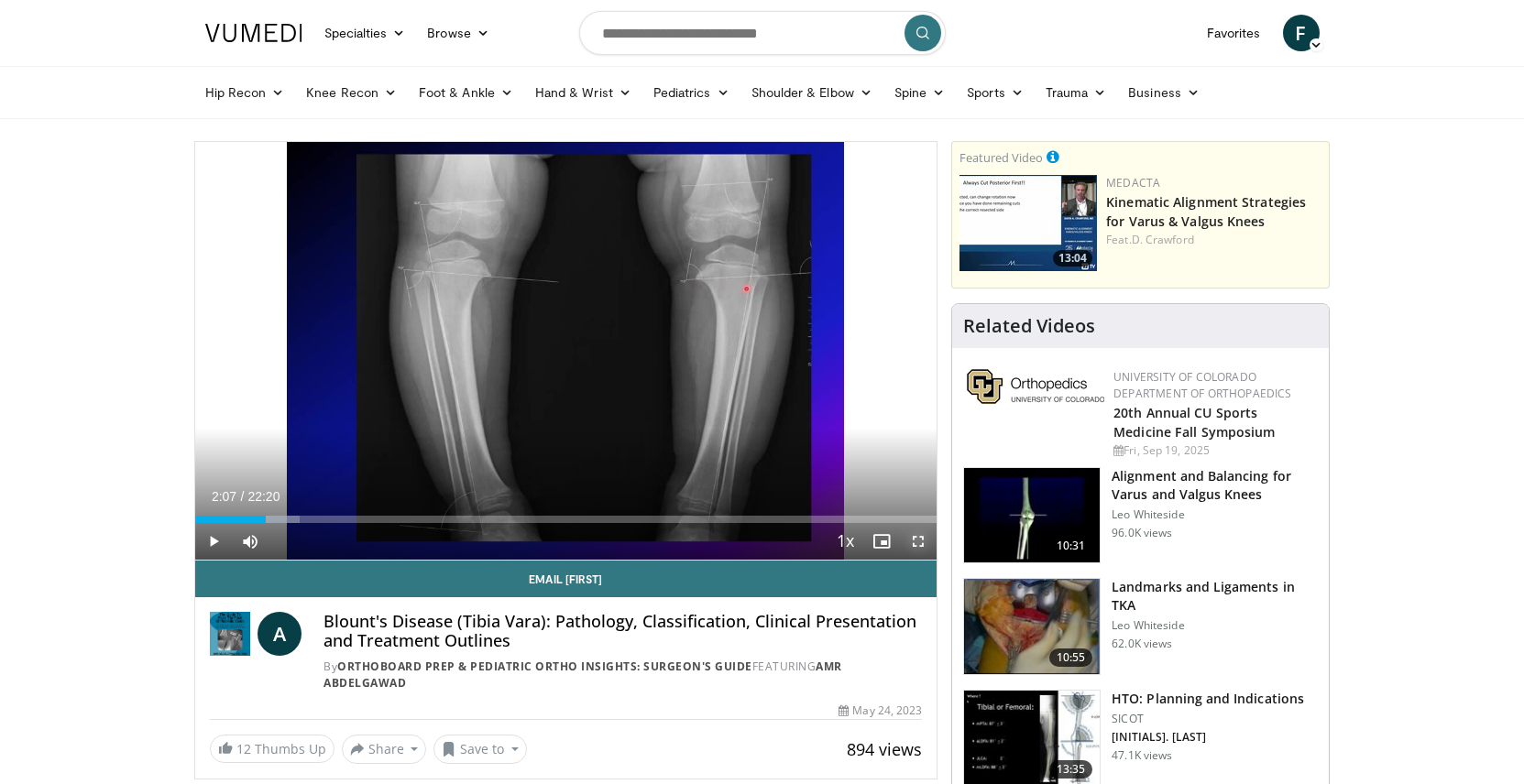 click at bounding box center [918, 541] 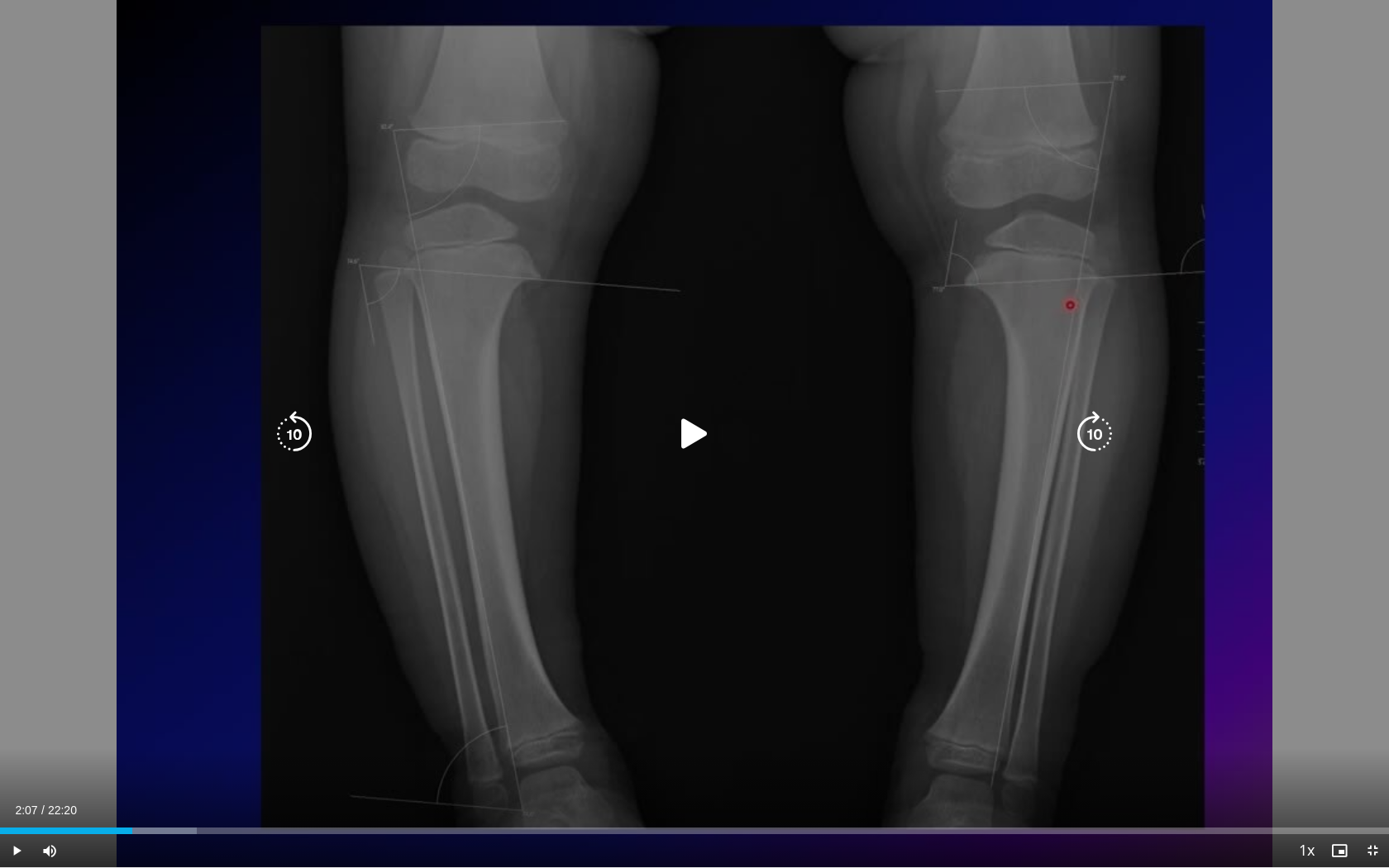 click at bounding box center [694, 434] 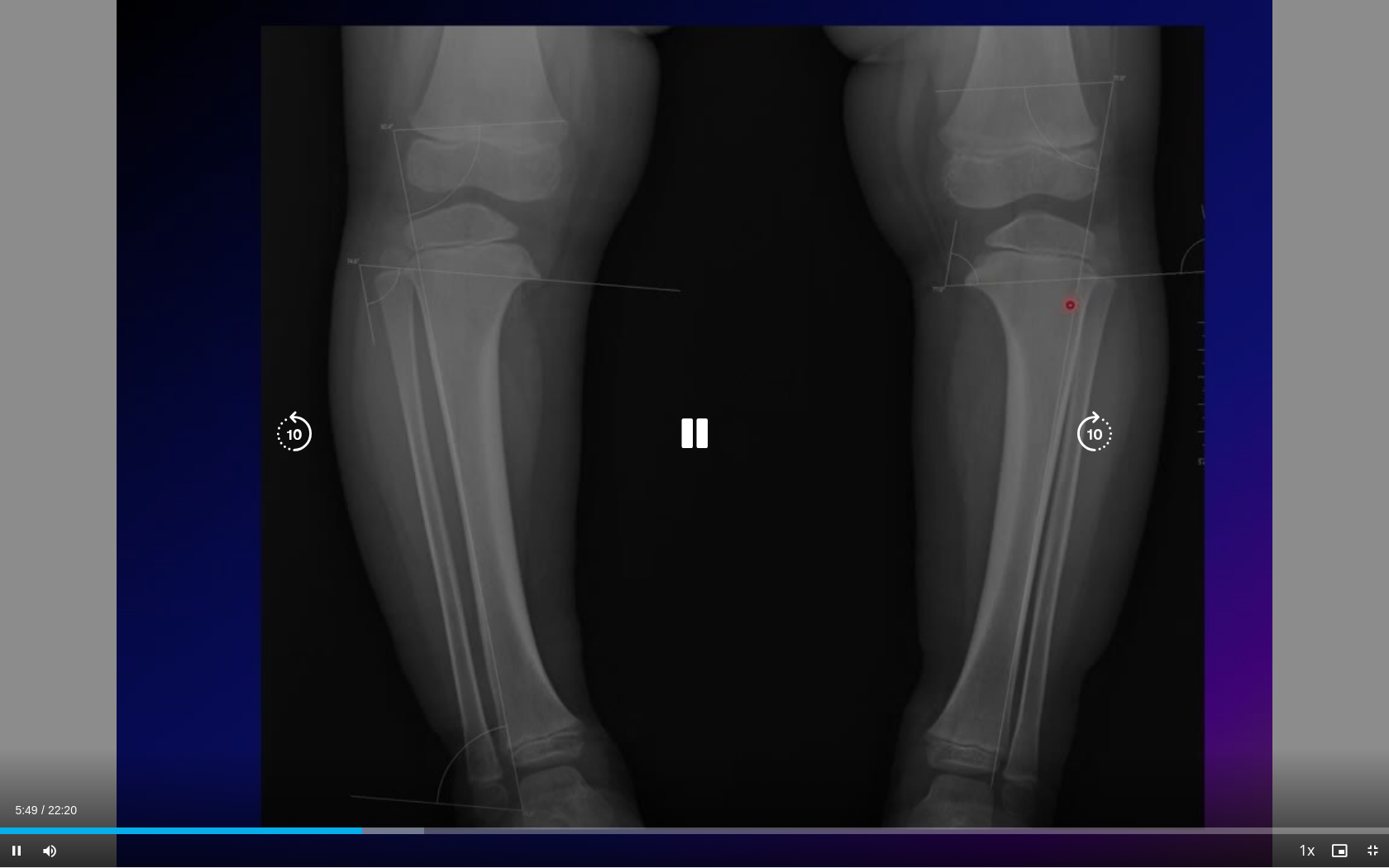 click at bounding box center (694, 434) 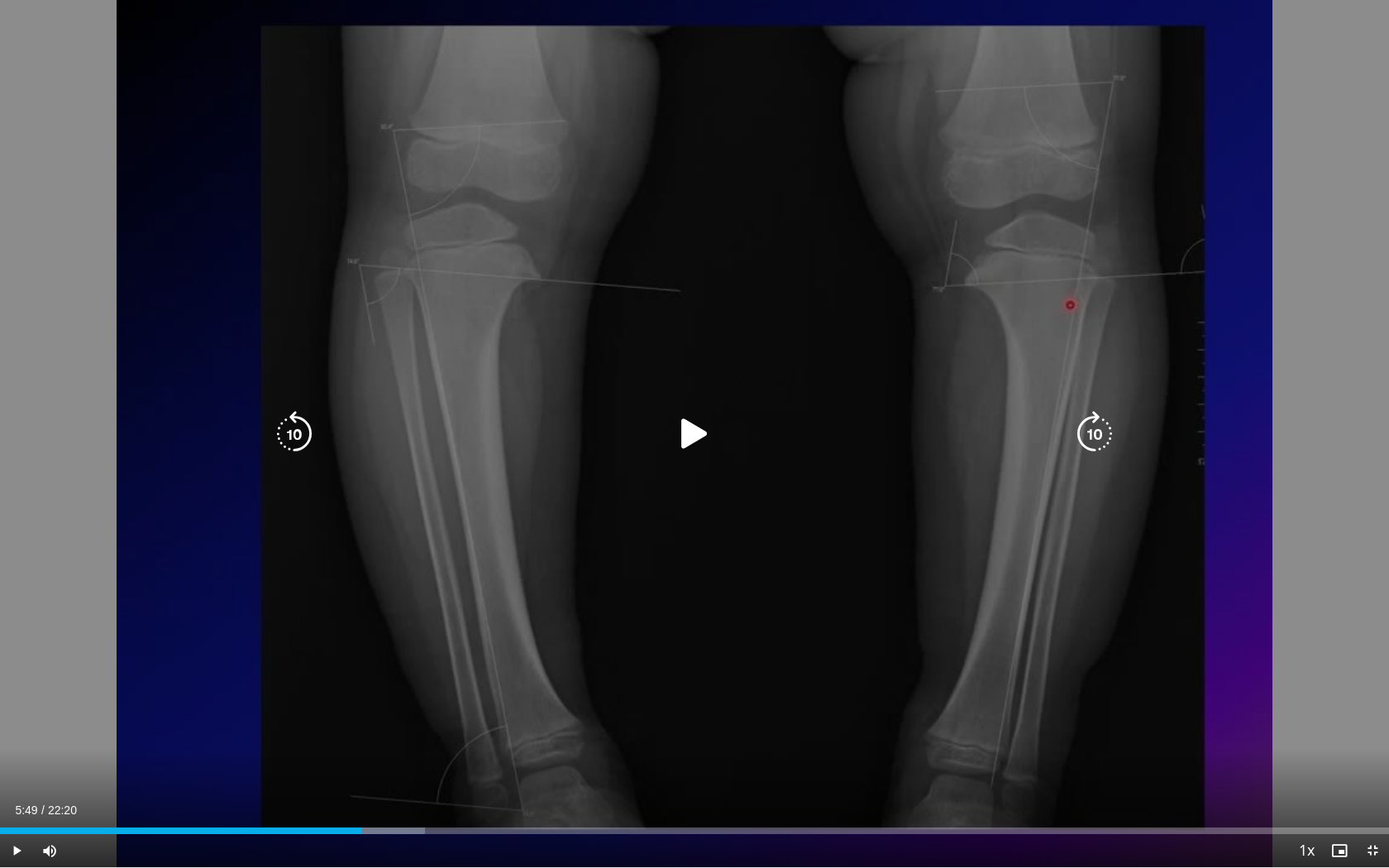 click on "10 seconds
Tap to unmute" at bounding box center (694, 433) 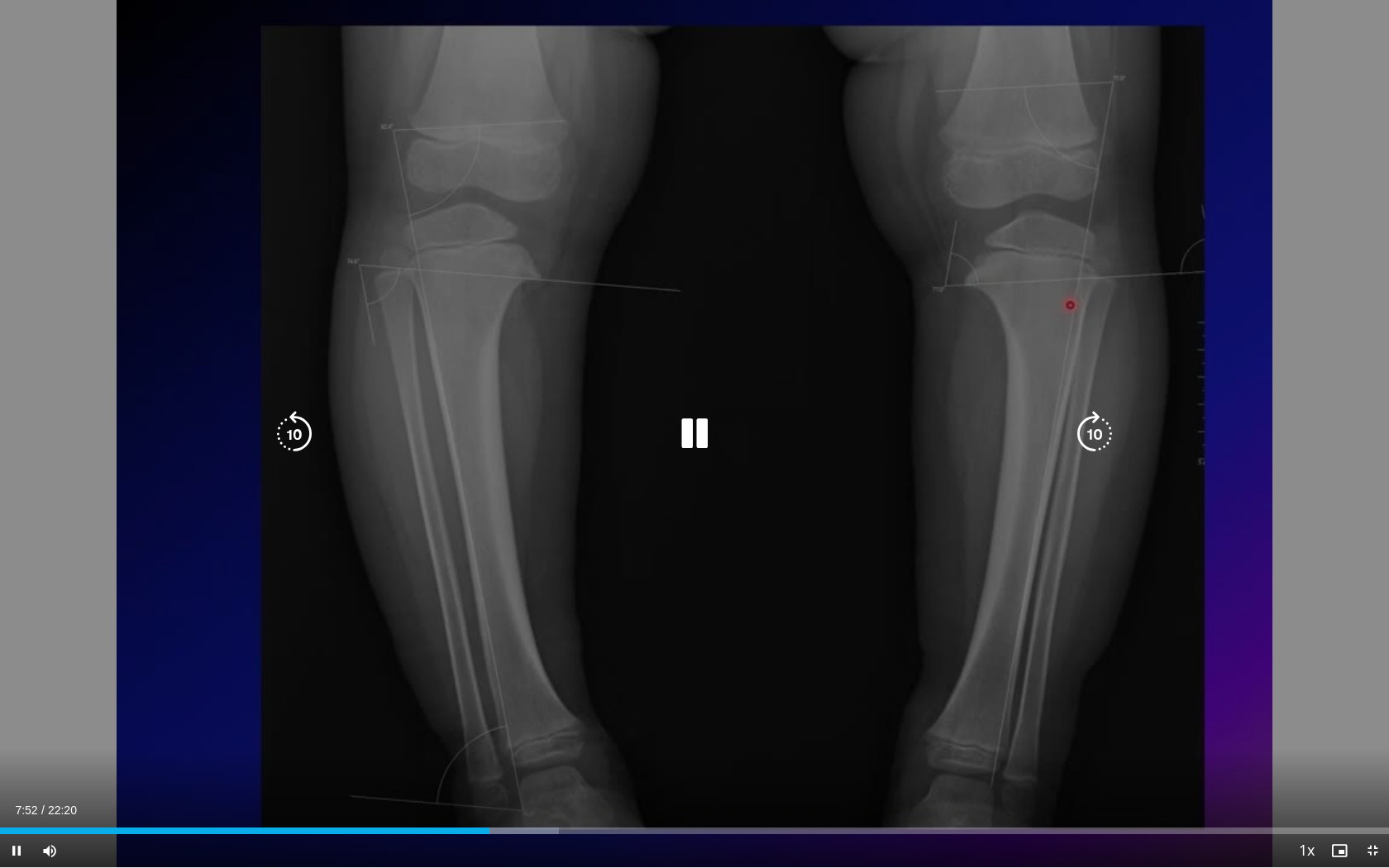 click on "10 seconds
Tap to unmute" at bounding box center [694, 433] 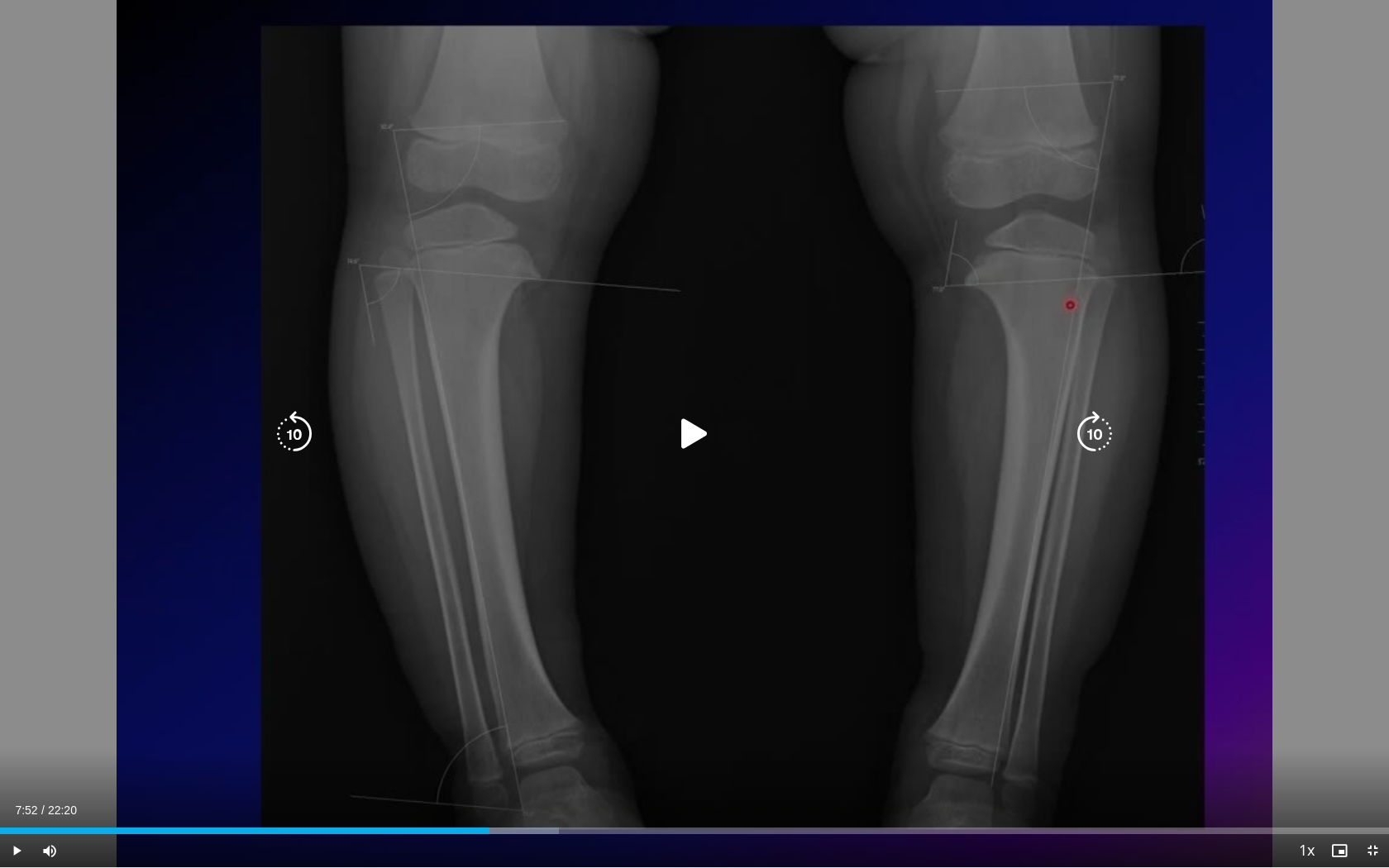 click on "10 seconds
Tap to unmute" at bounding box center (694, 433) 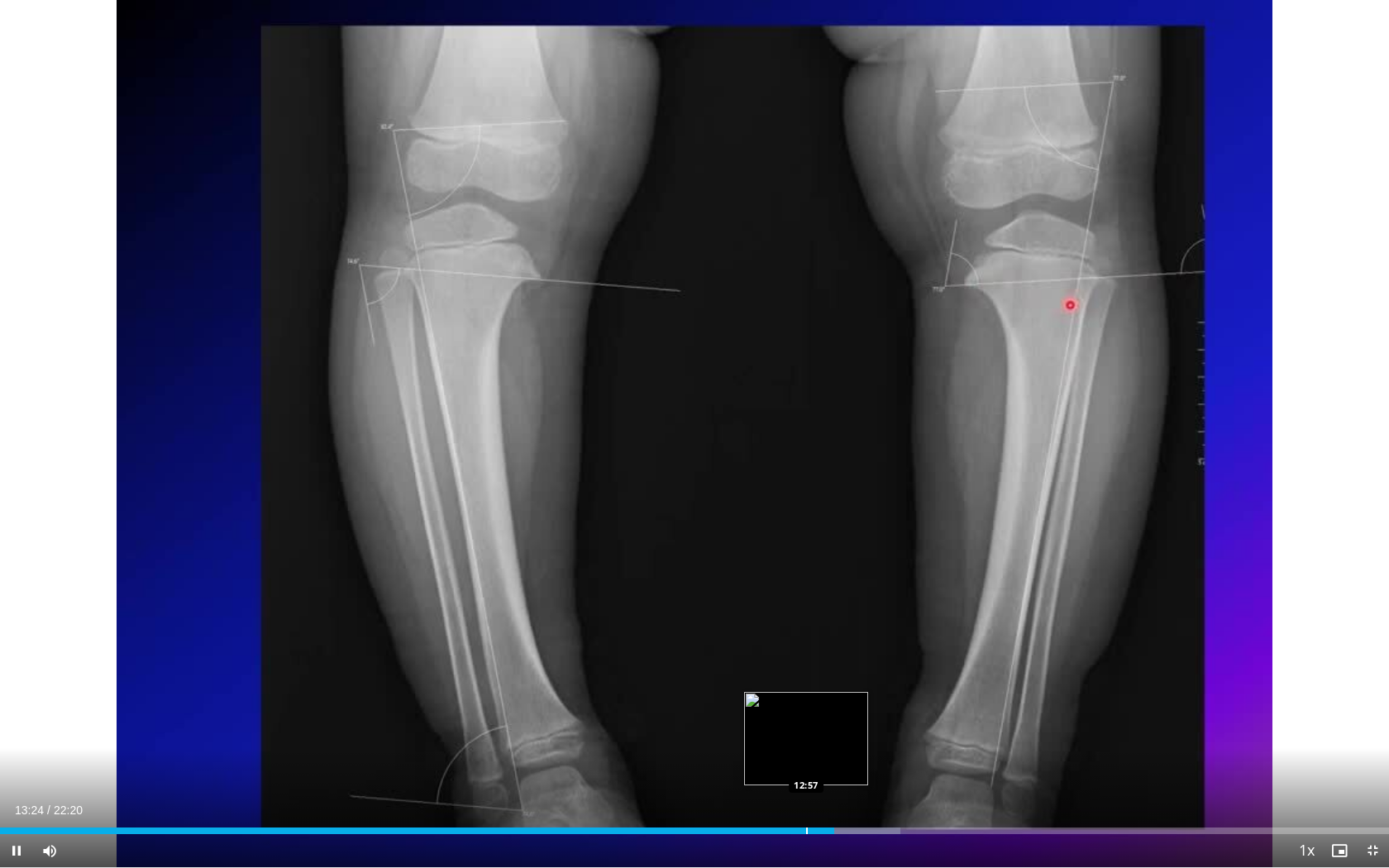 click on "13:24" at bounding box center (417, 831) 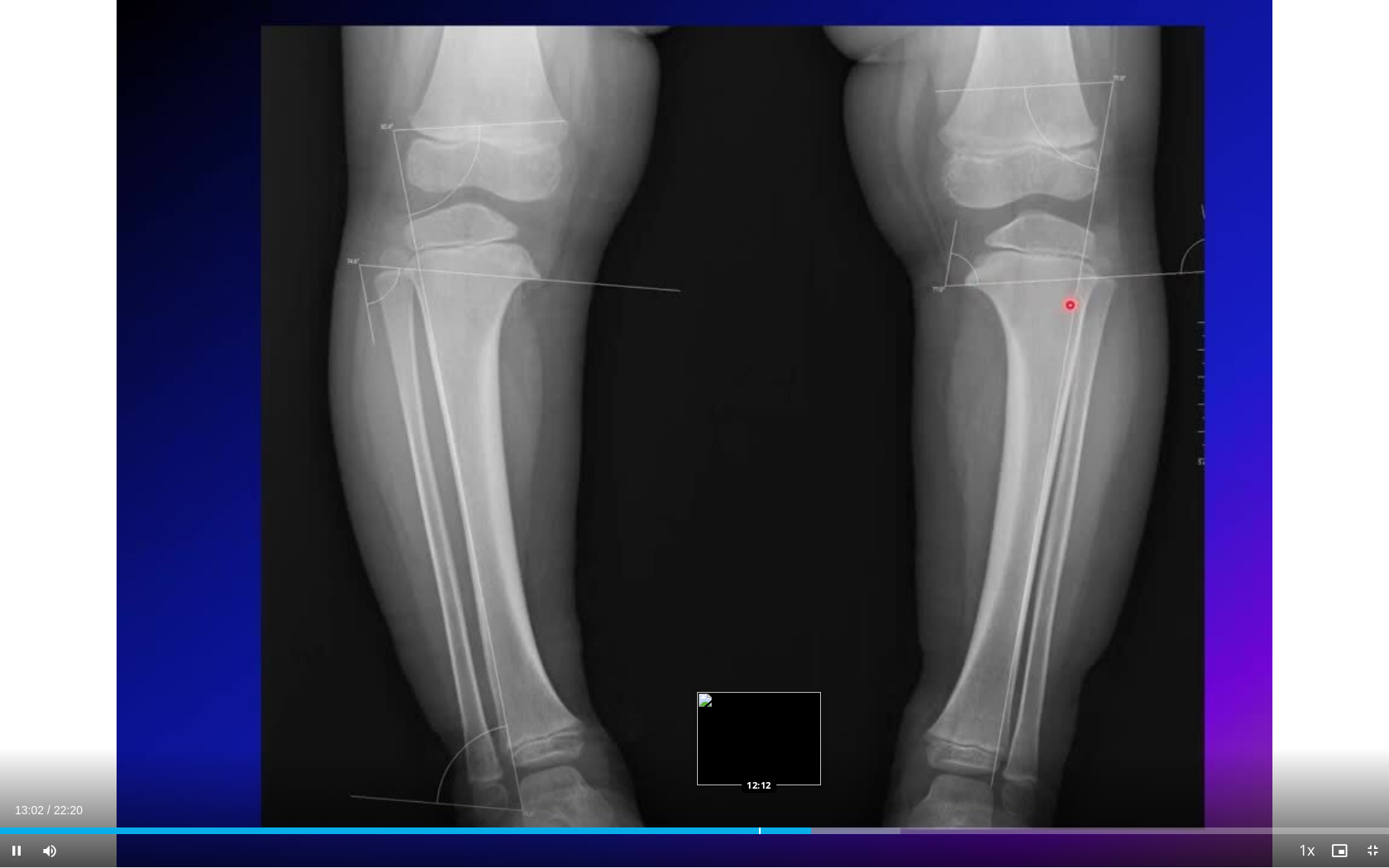 click on "Loaded :  64.81% 13:02 12:12" at bounding box center [694, 831] 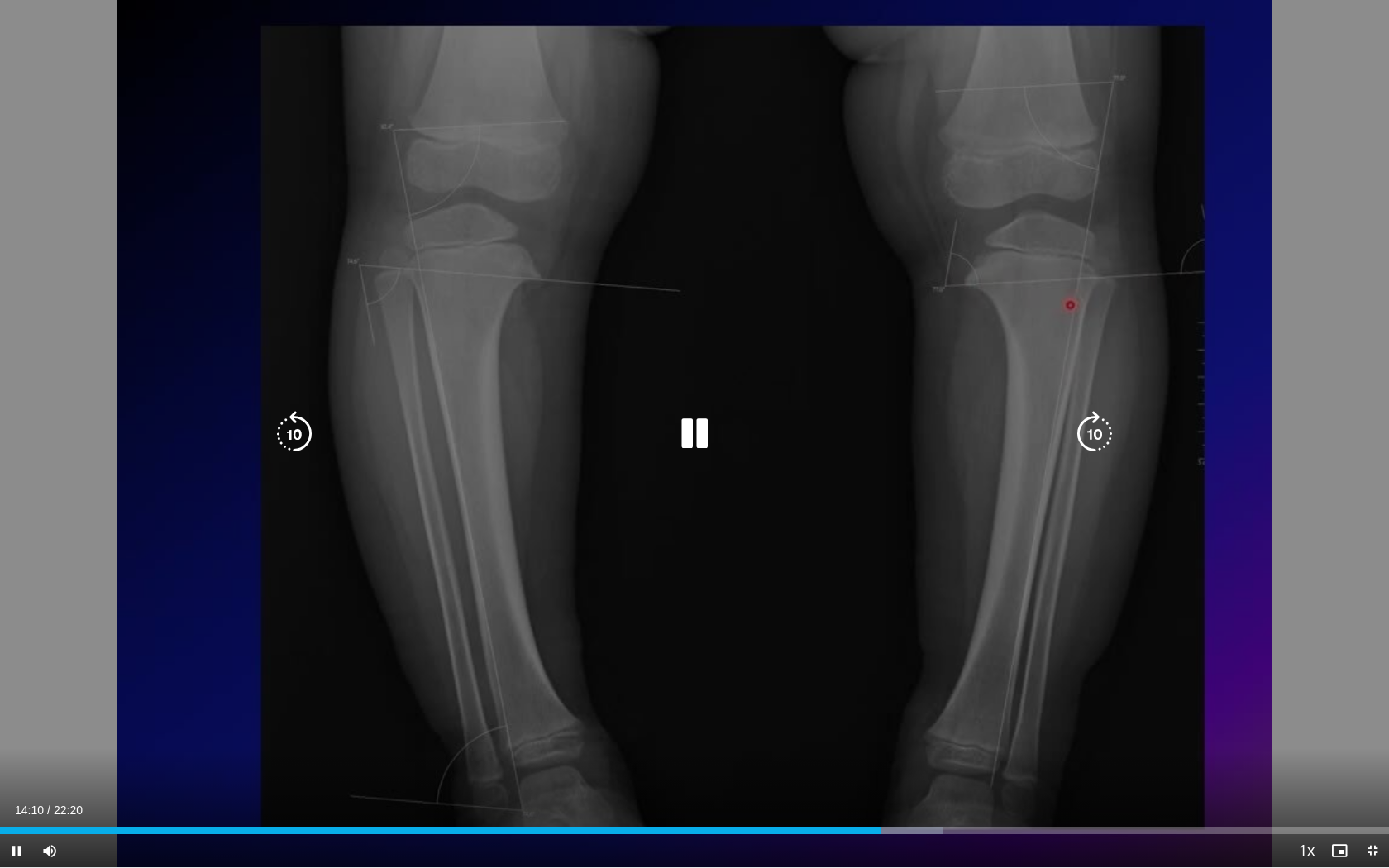 click on "10 seconds
Tap to unmute" at bounding box center (694, 433) 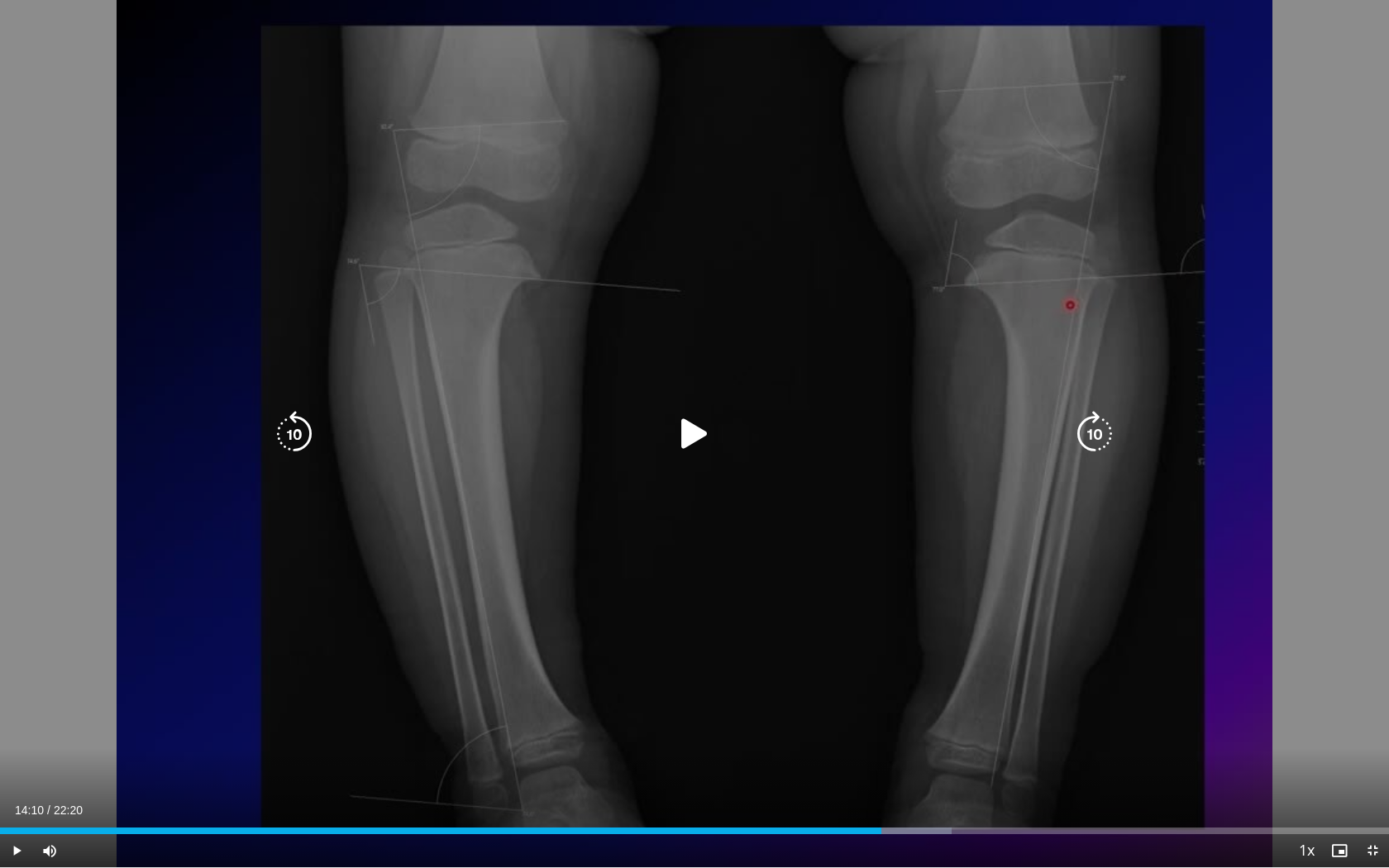 click at bounding box center (694, 434) 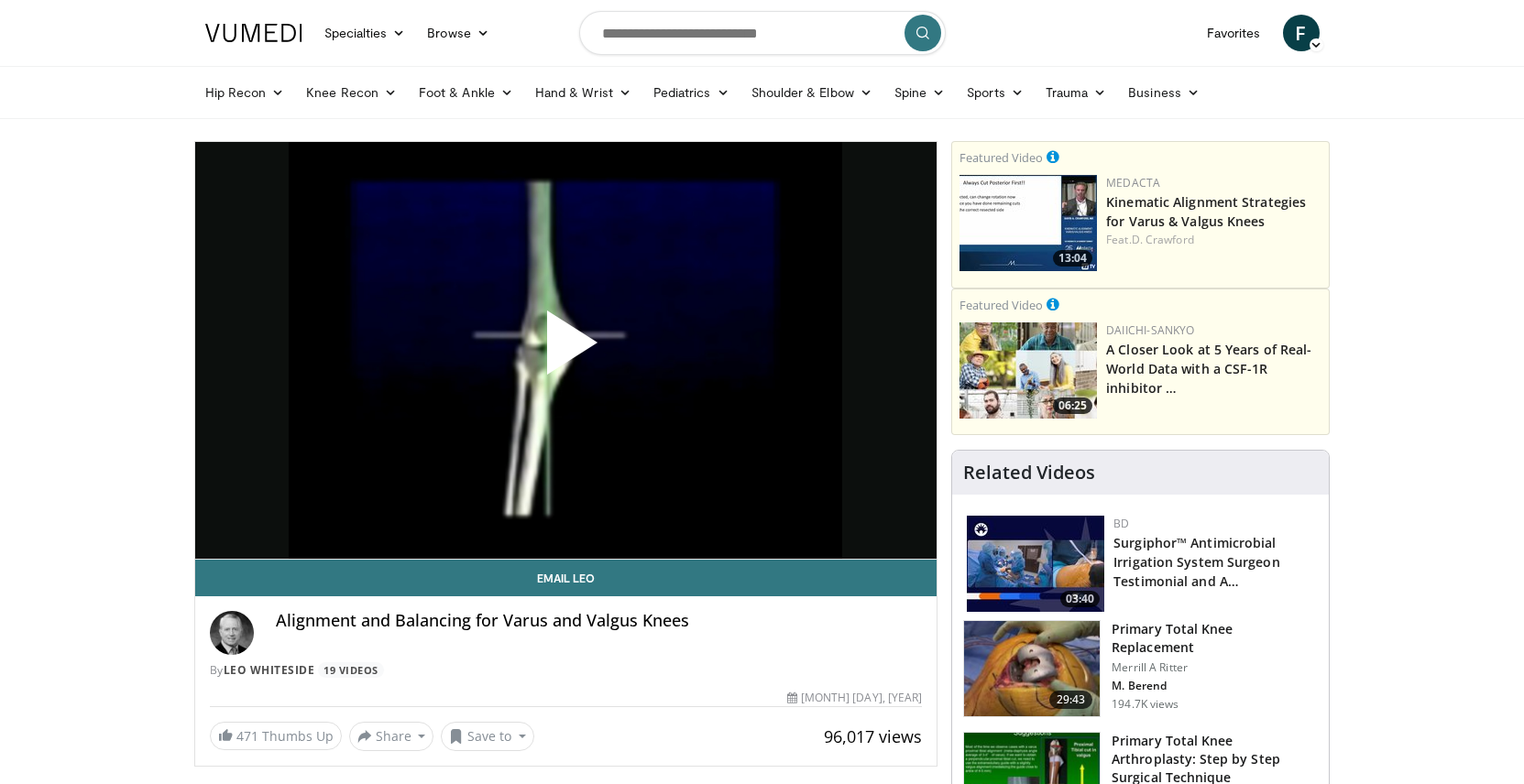 scroll, scrollTop: 0, scrollLeft: 0, axis: both 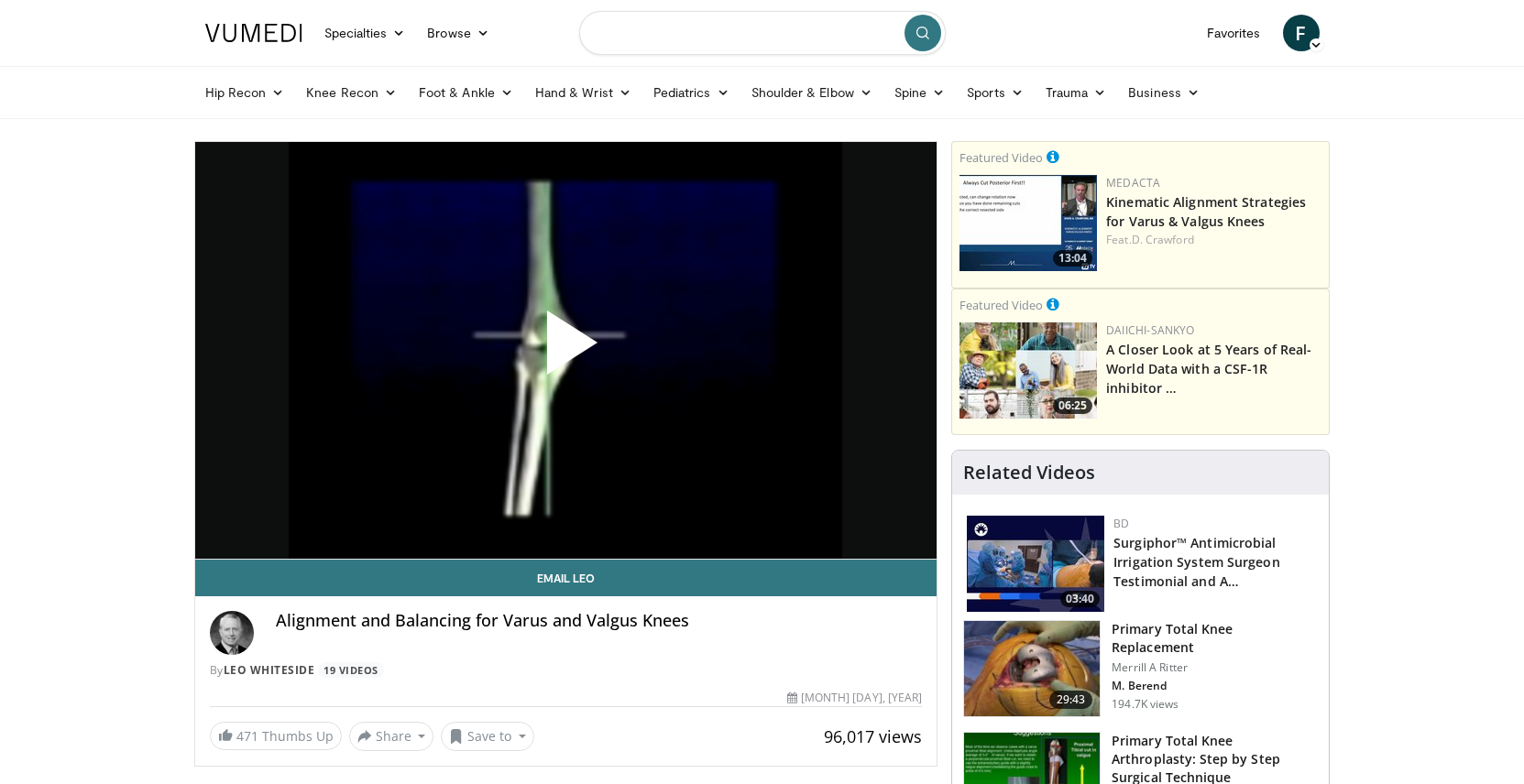 click at bounding box center (762, 33) 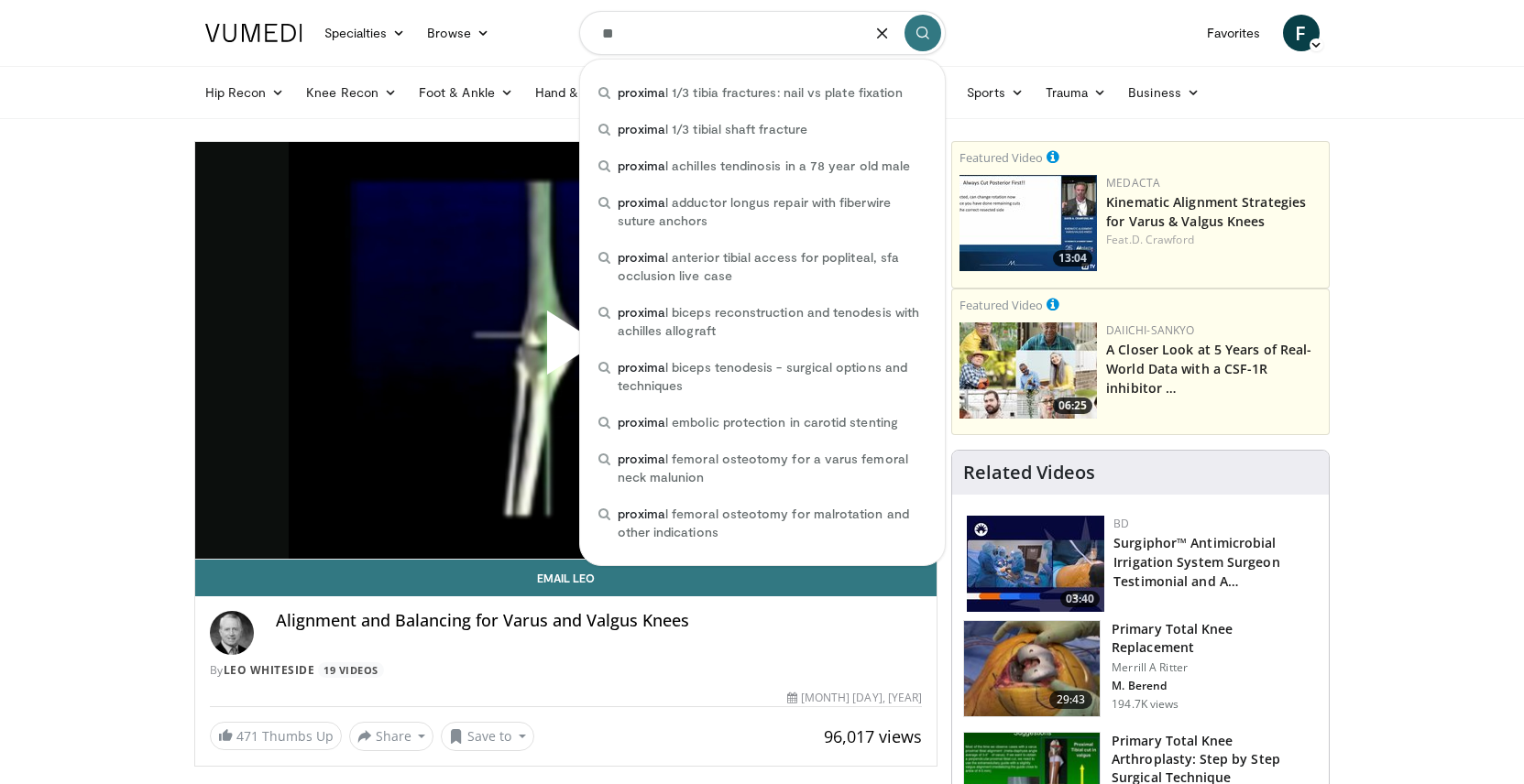 type on "*" 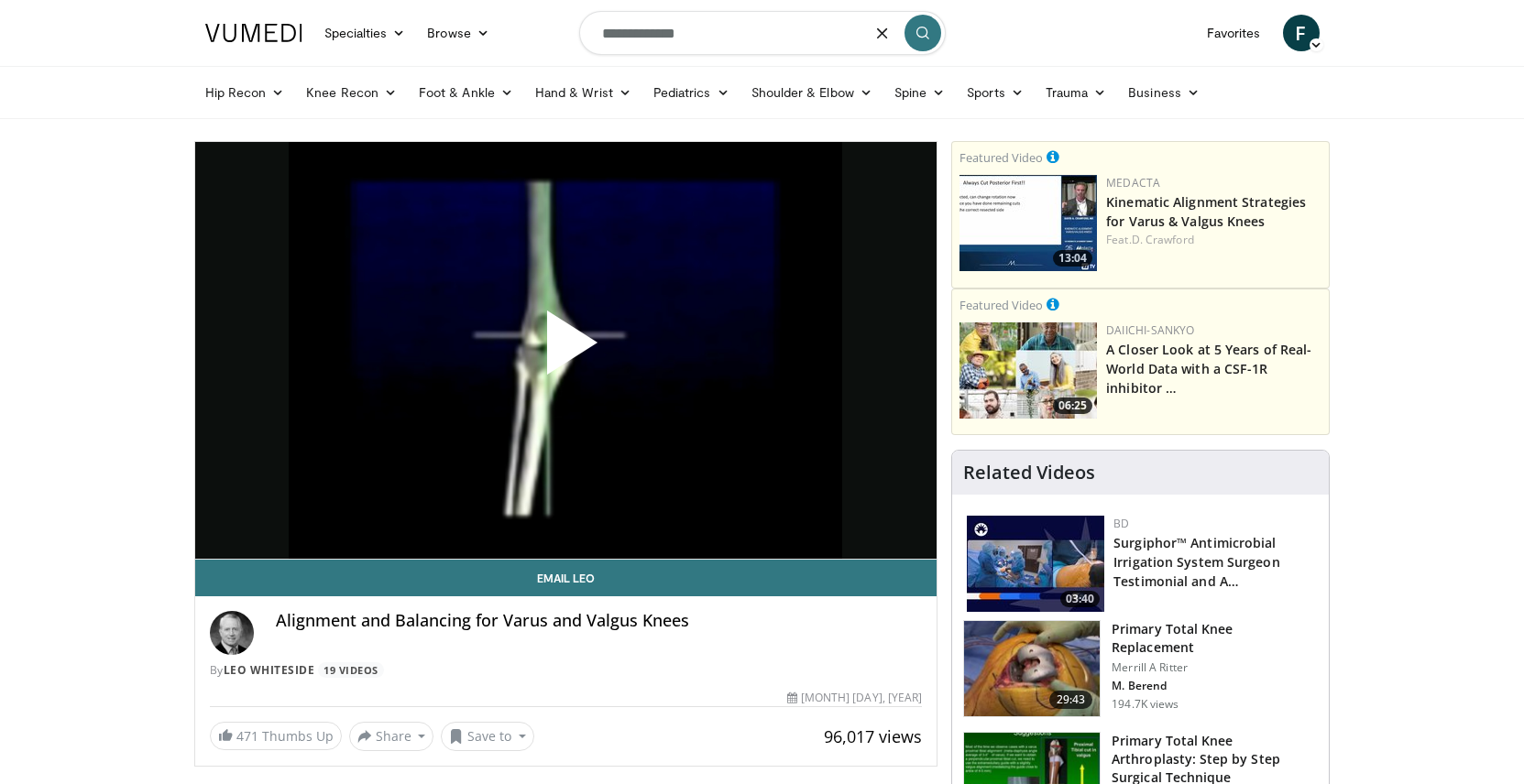 click on "**********" at bounding box center (762, 33) 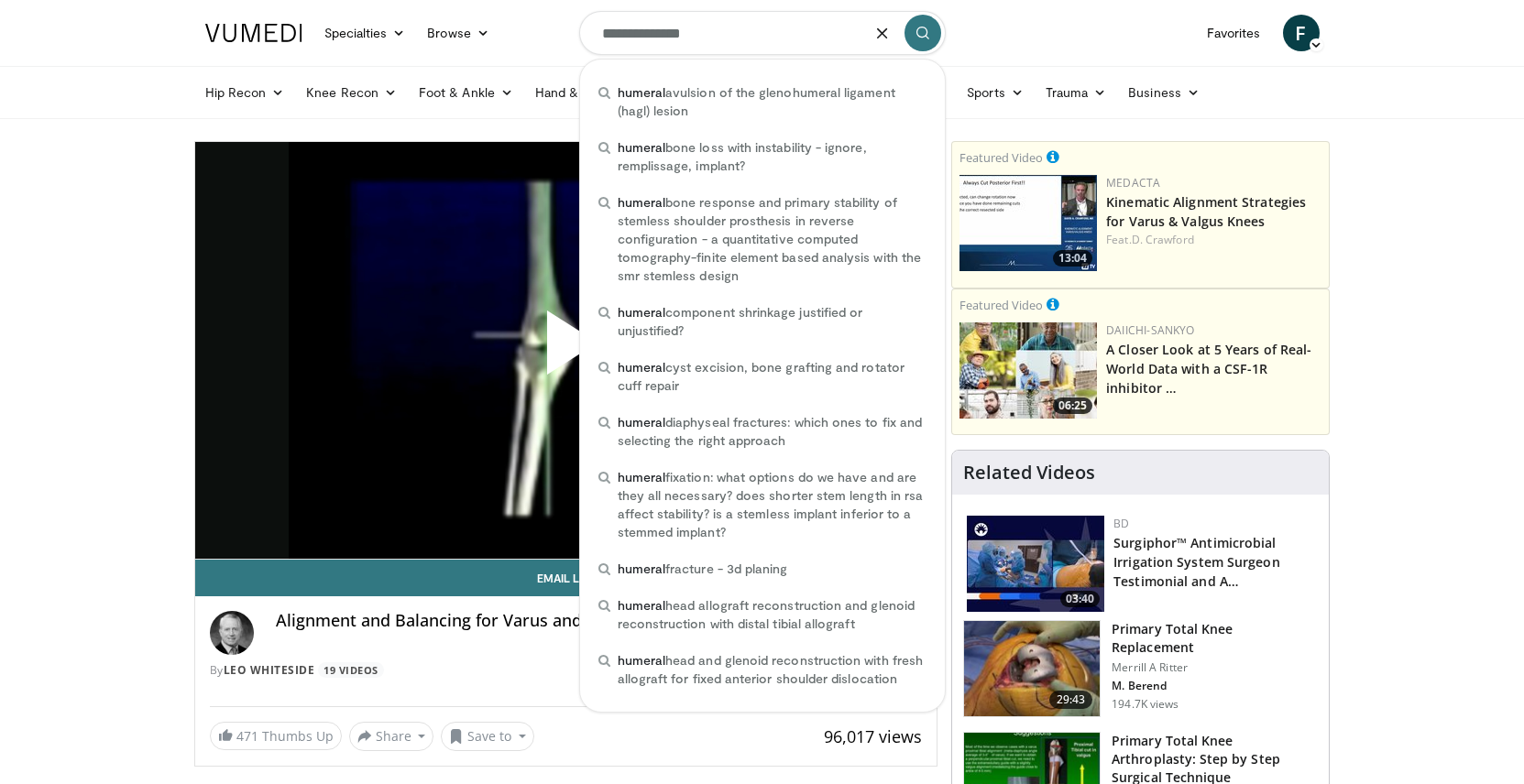 type on "**********" 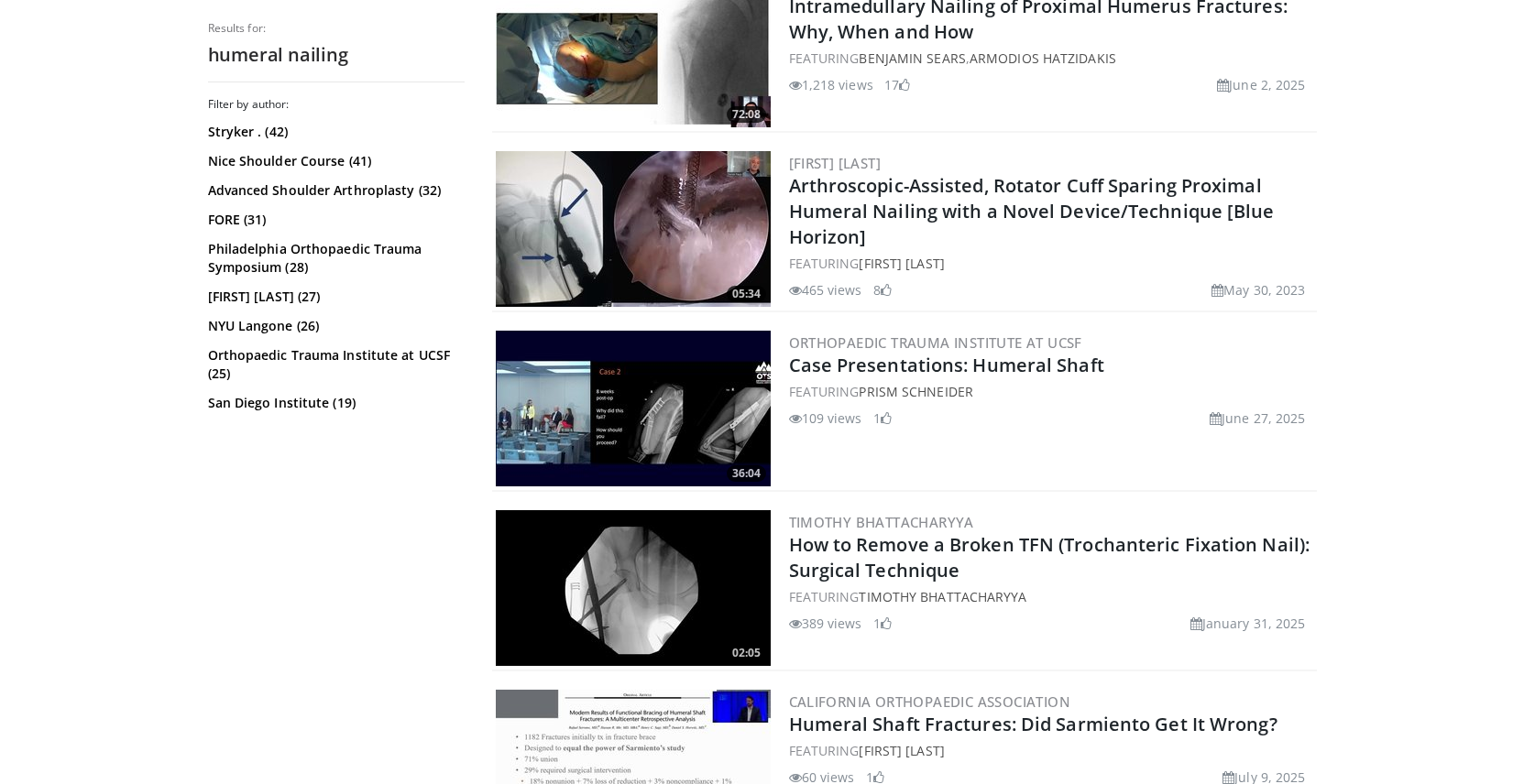 scroll, scrollTop: 654, scrollLeft: 0, axis: vertical 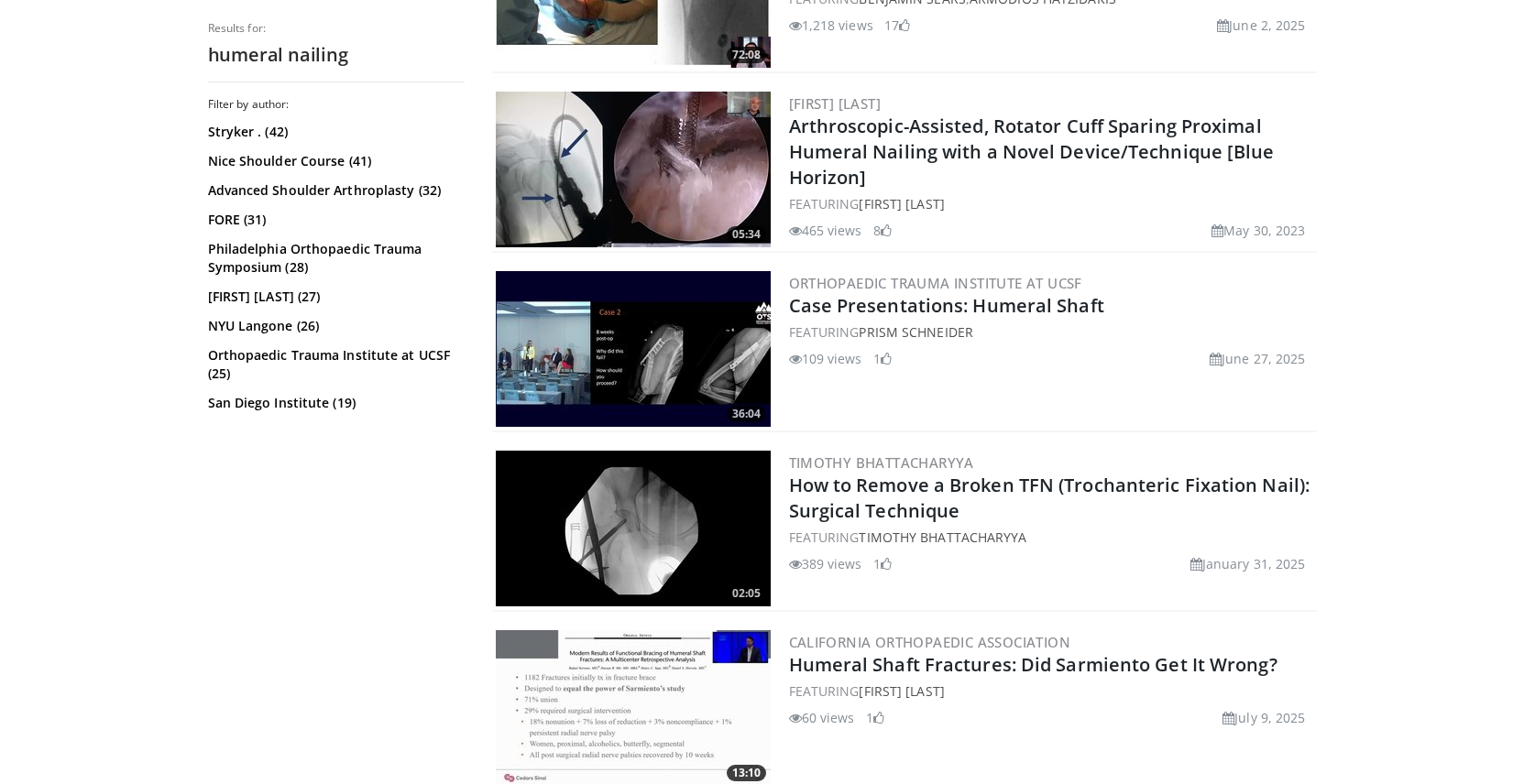 click at bounding box center [633, 349] 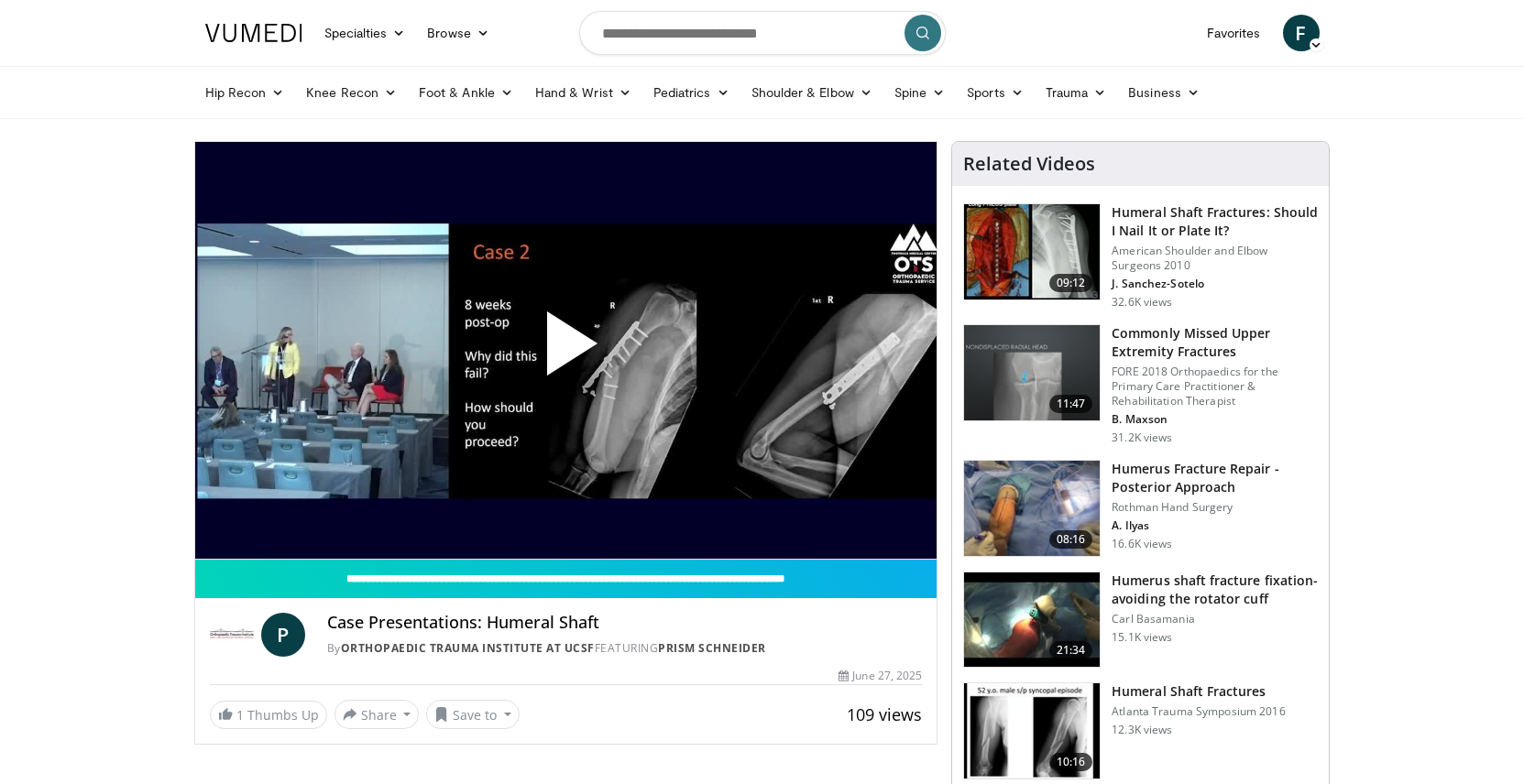 scroll, scrollTop: 0, scrollLeft: 0, axis: both 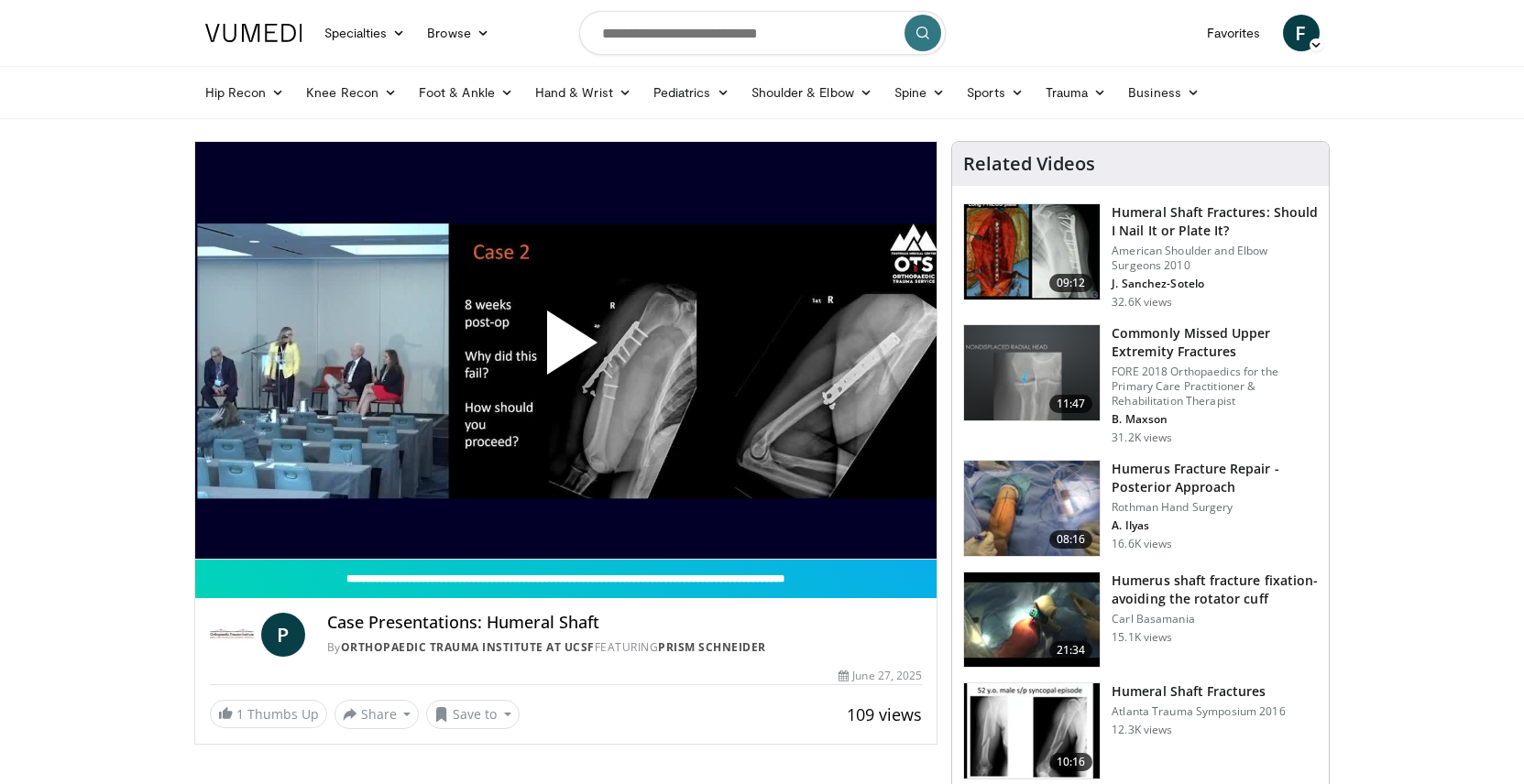 click at bounding box center (565, 350) 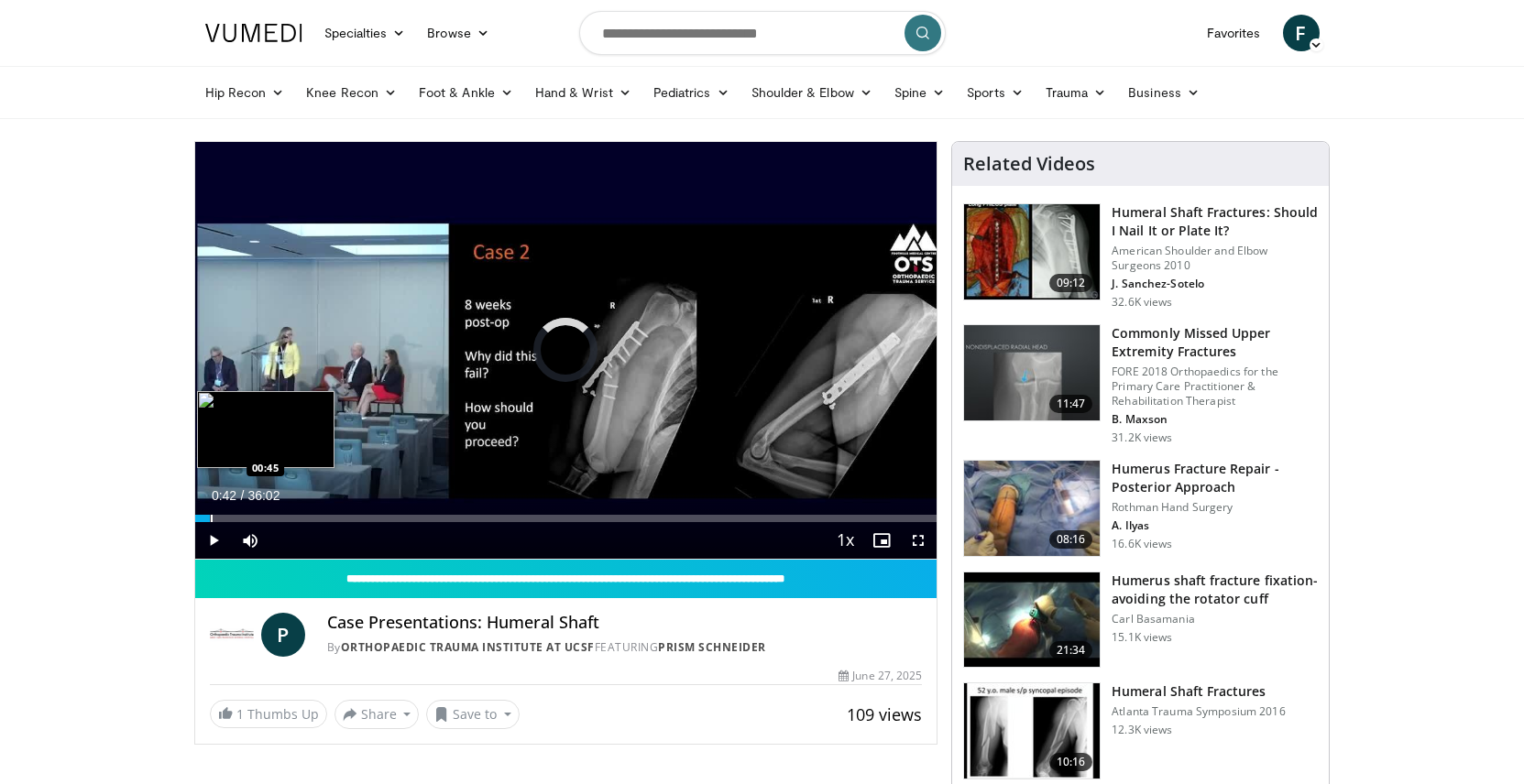 click on "Loaded :  1.84% 00:42 00:45" at bounding box center [566, 513] 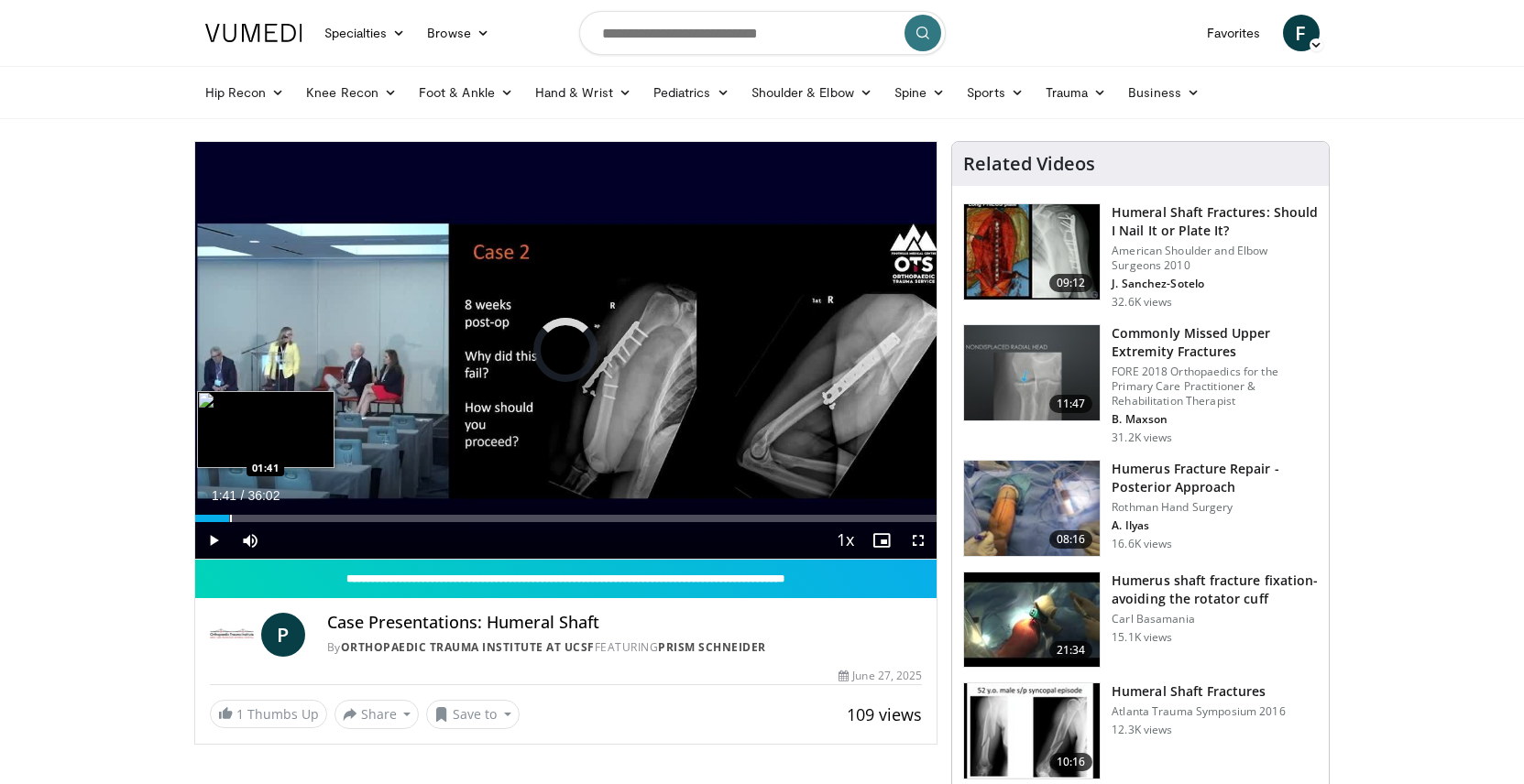 click on "Loaded :  4.61% 00:45 01:41" at bounding box center (566, 518) 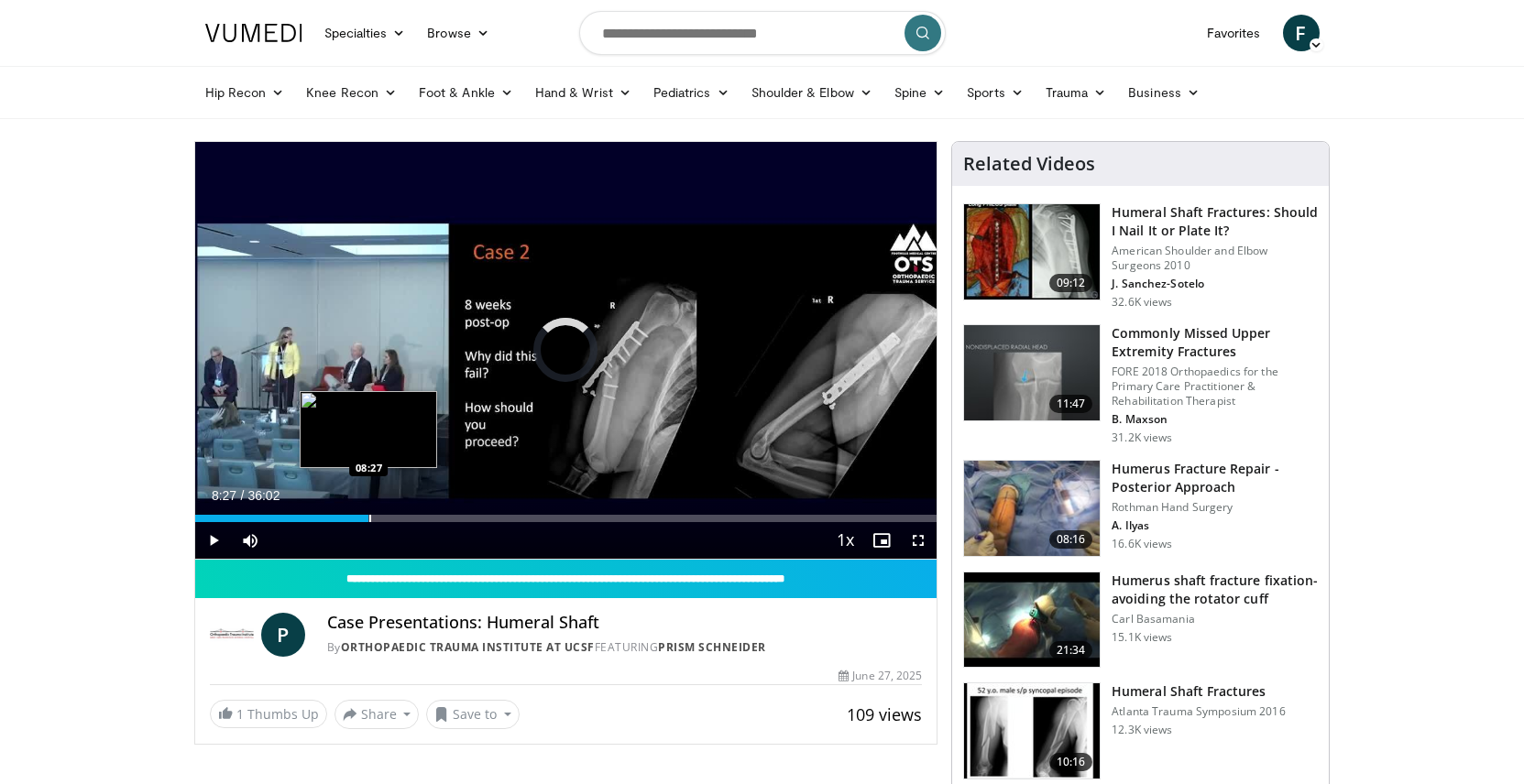 click on "Loaded :  8.31% 01:55 08:27" at bounding box center [566, 513] 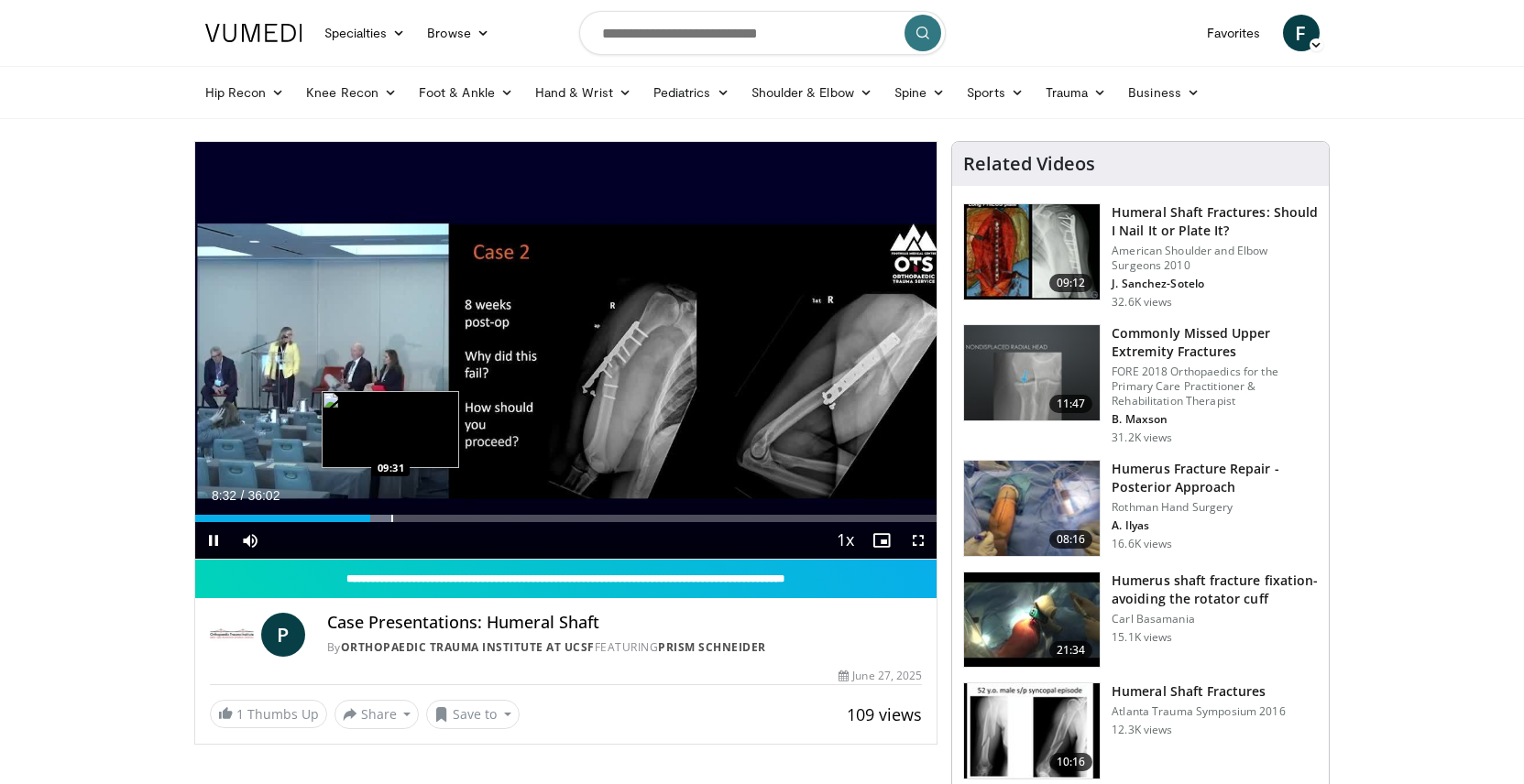 click at bounding box center (392, 518) 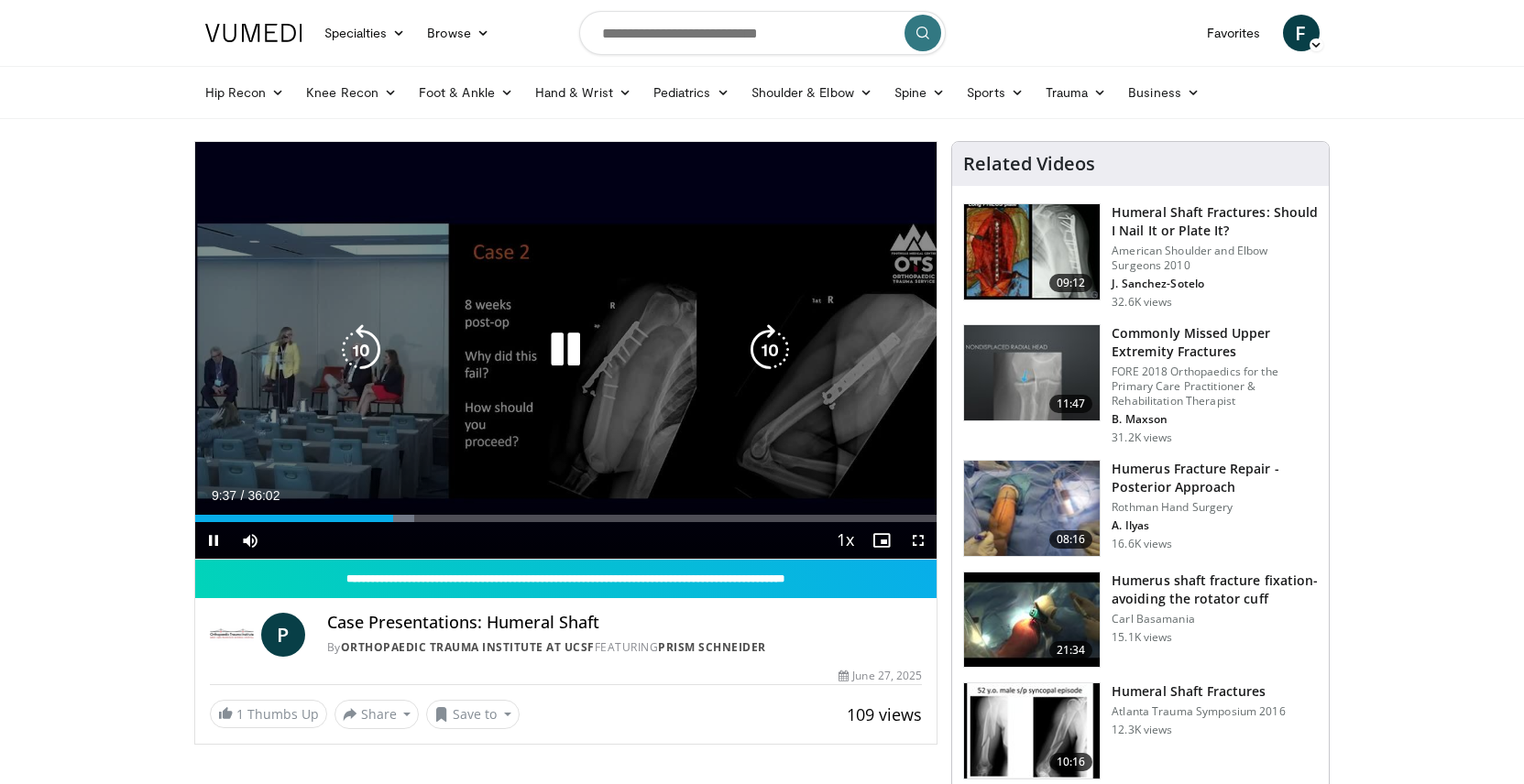 click at bounding box center (399, 518) 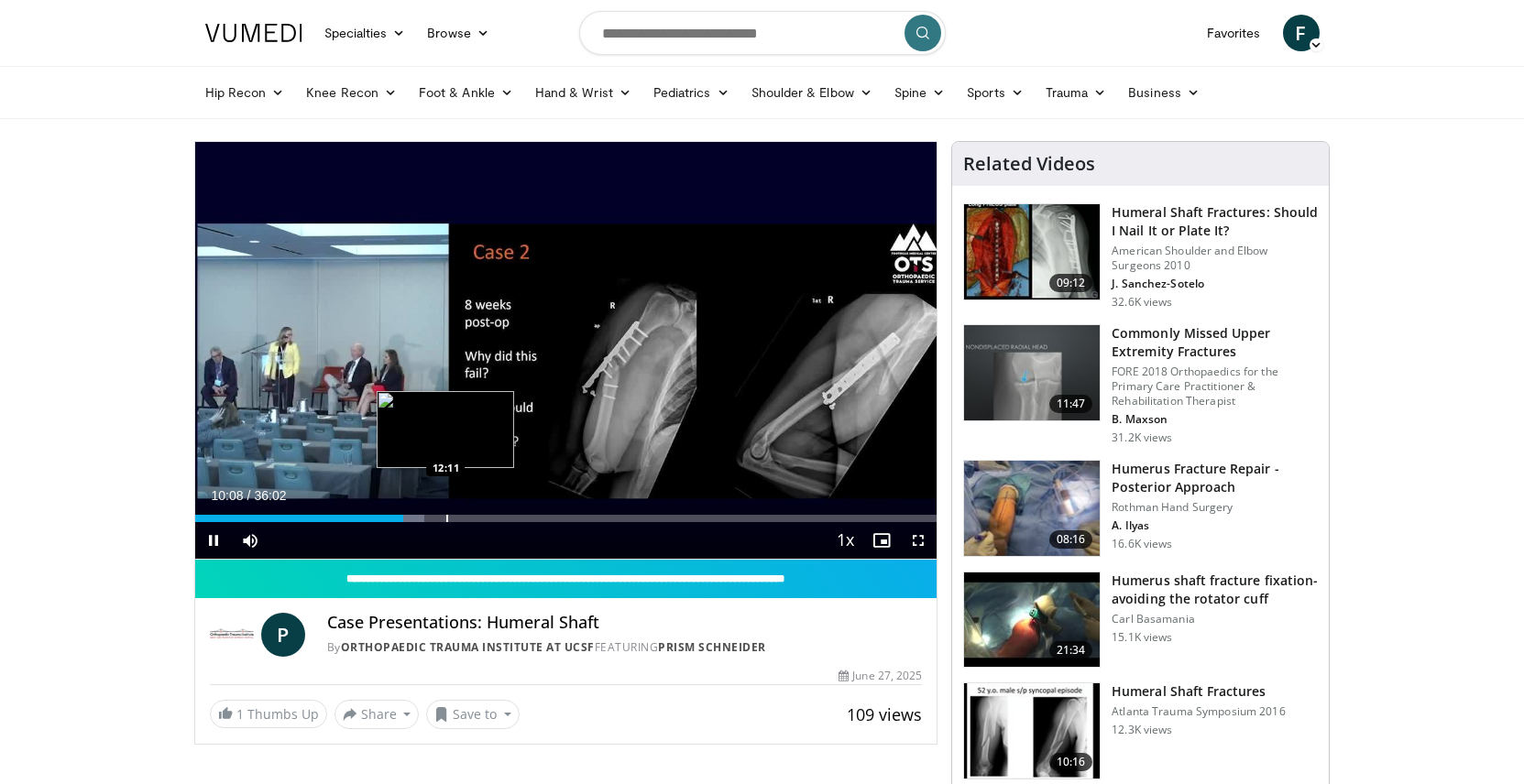 click on "Loaded :  30.93% 10:08 12:11" at bounding box center [566, 518] 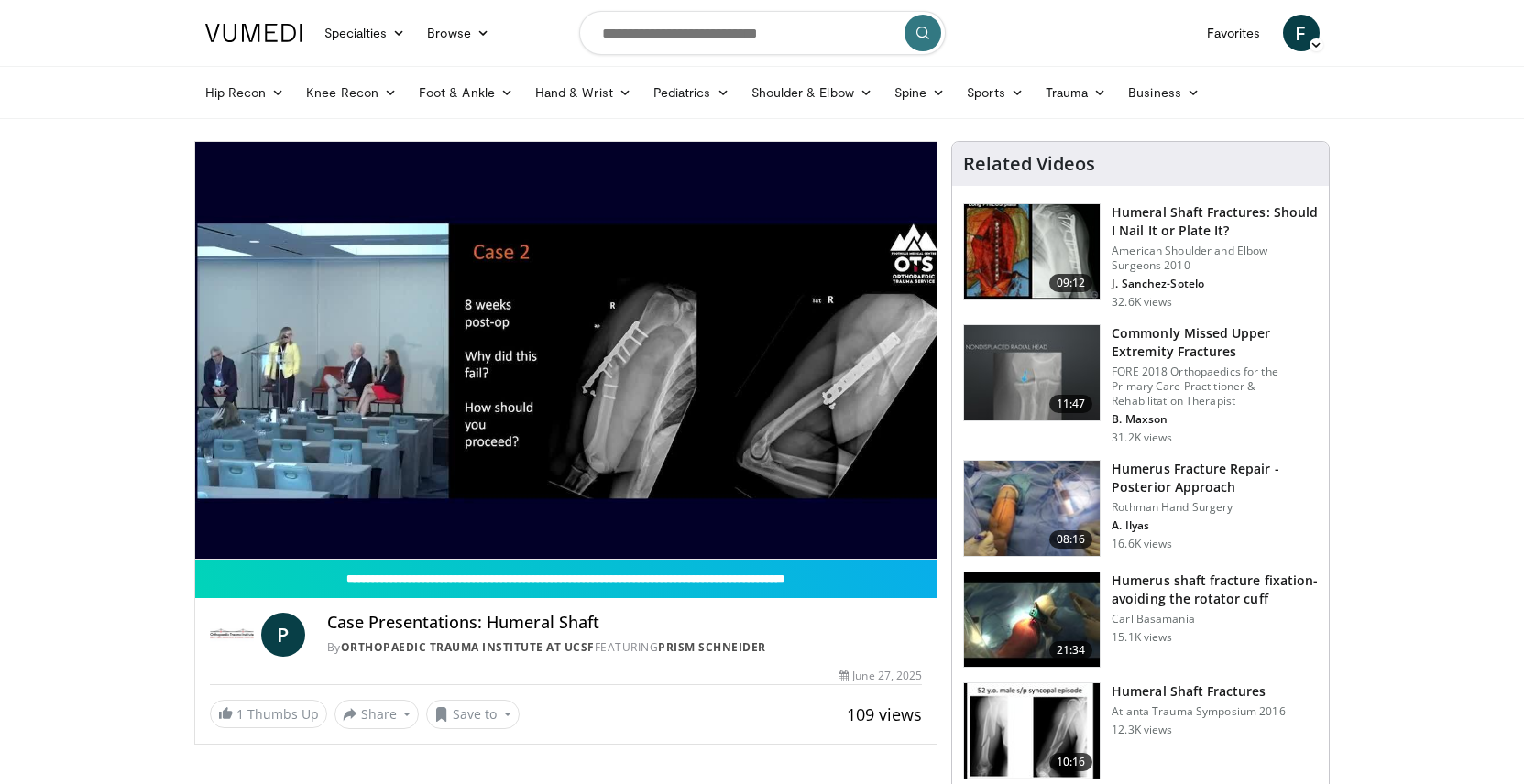 click at bounding box center (1032, 620) 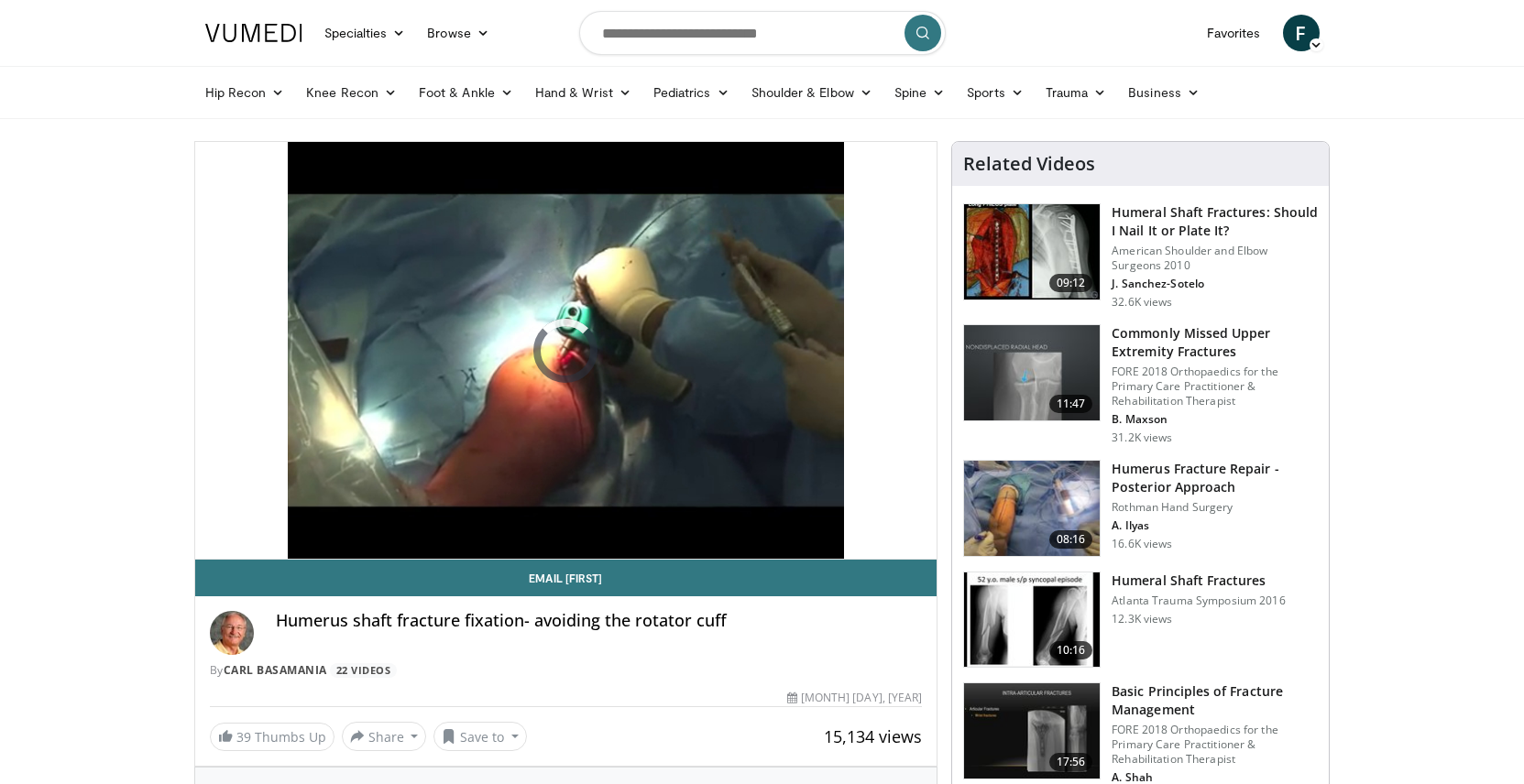 scroll, scrollTop: 0, scrollLeft: 0, axis: both 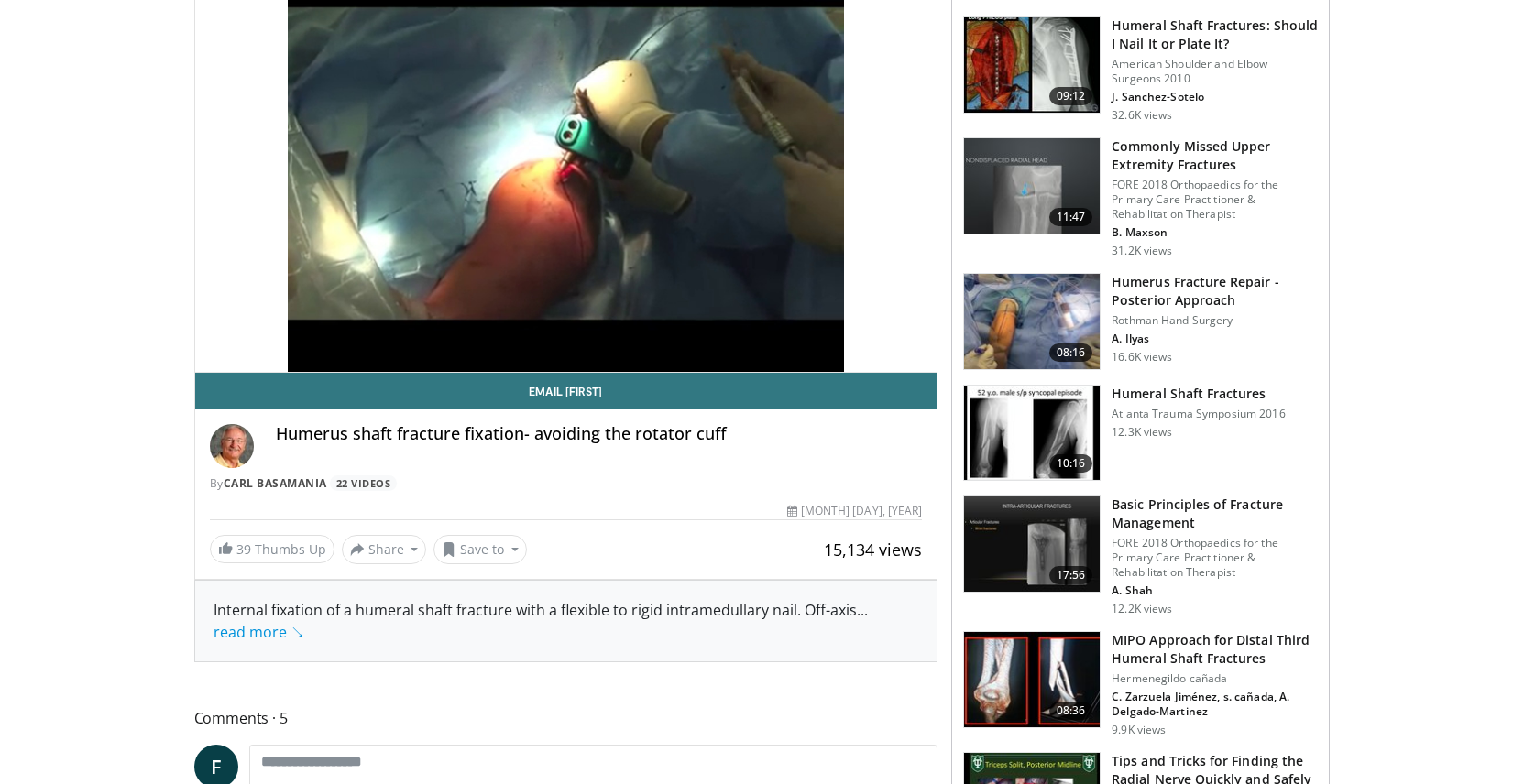 click at bounding box center (1032, 433) 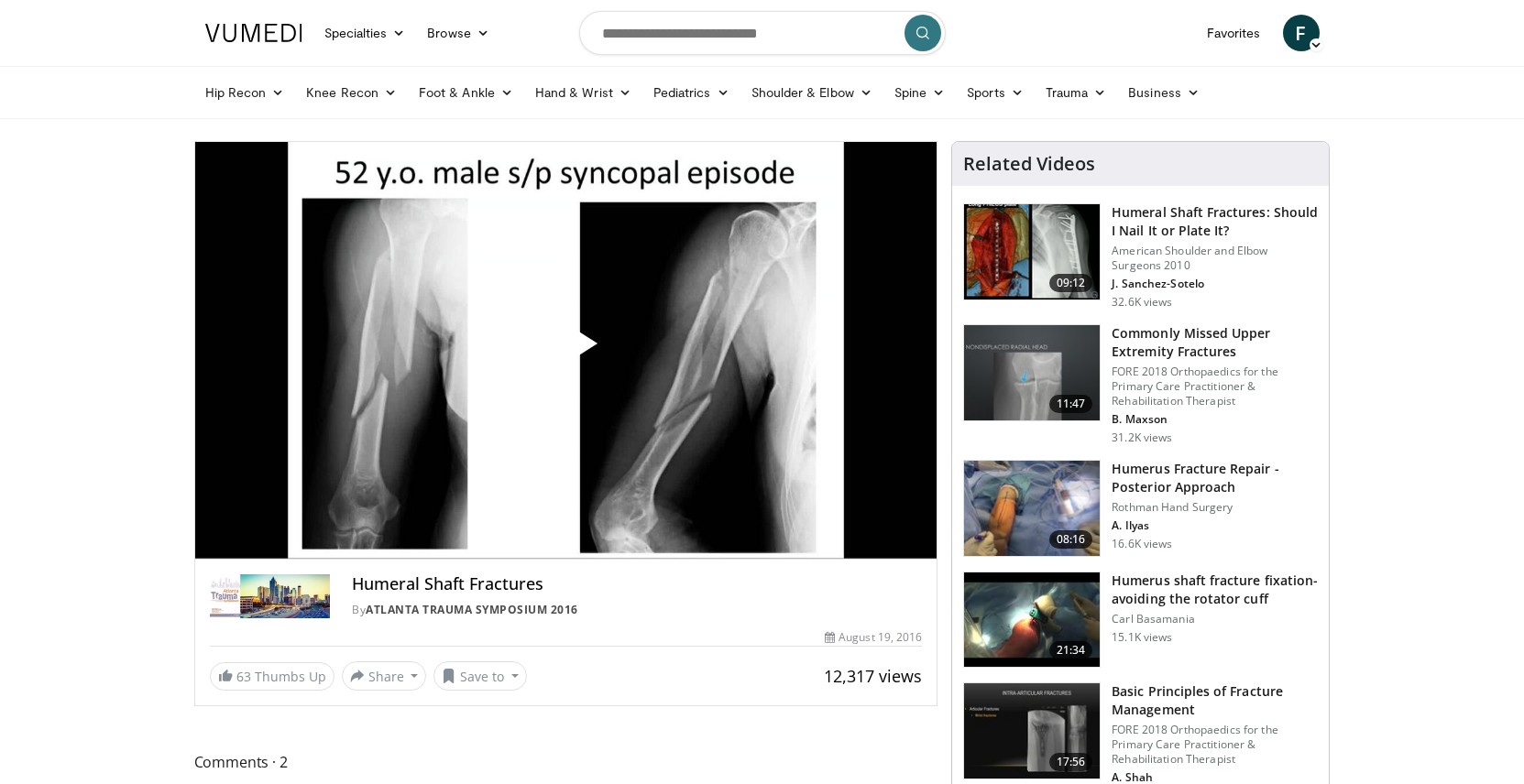 click at bounding box center [565, 351] 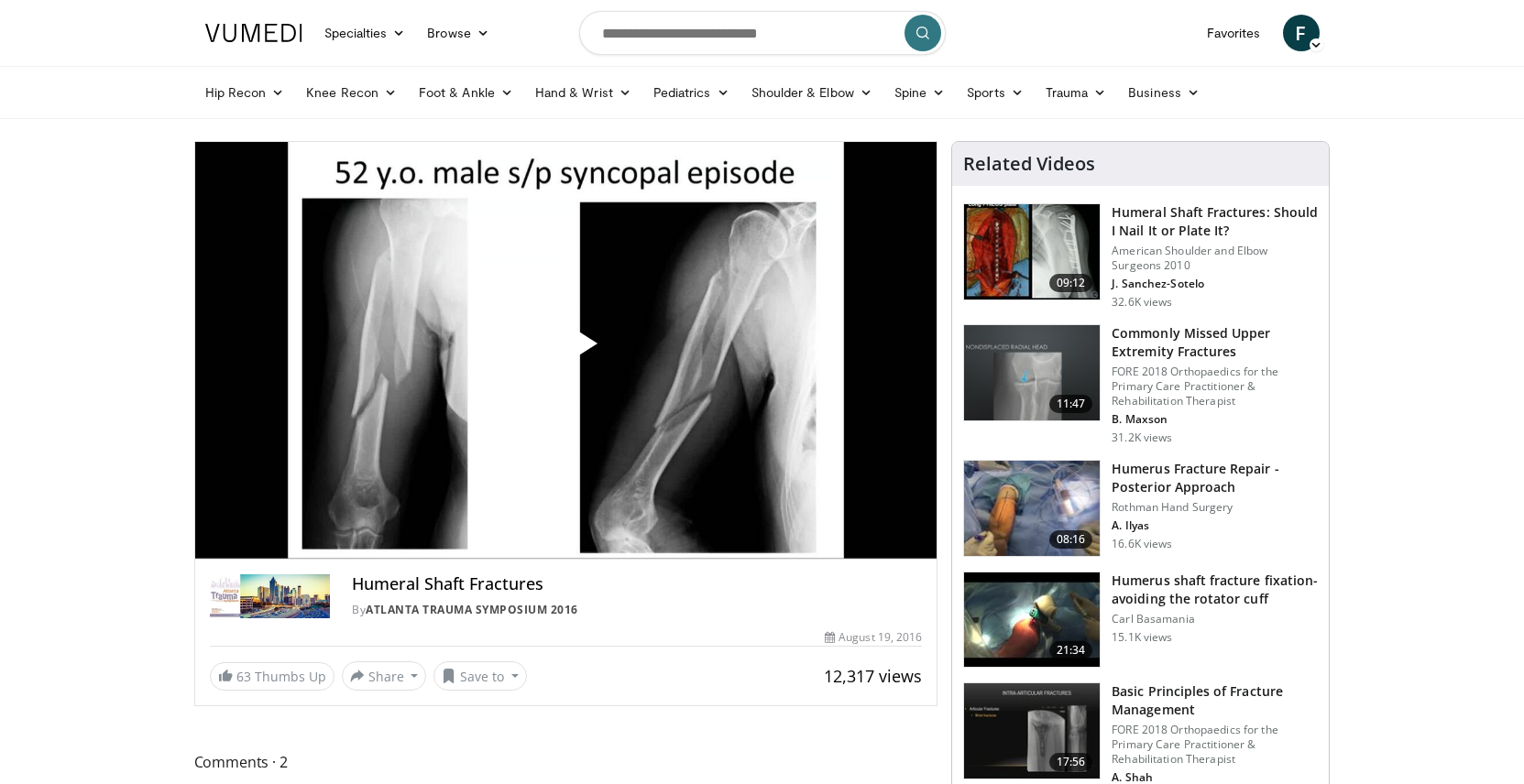 scroll, scrollTop: 0, scrollLeft: 0, axis: both 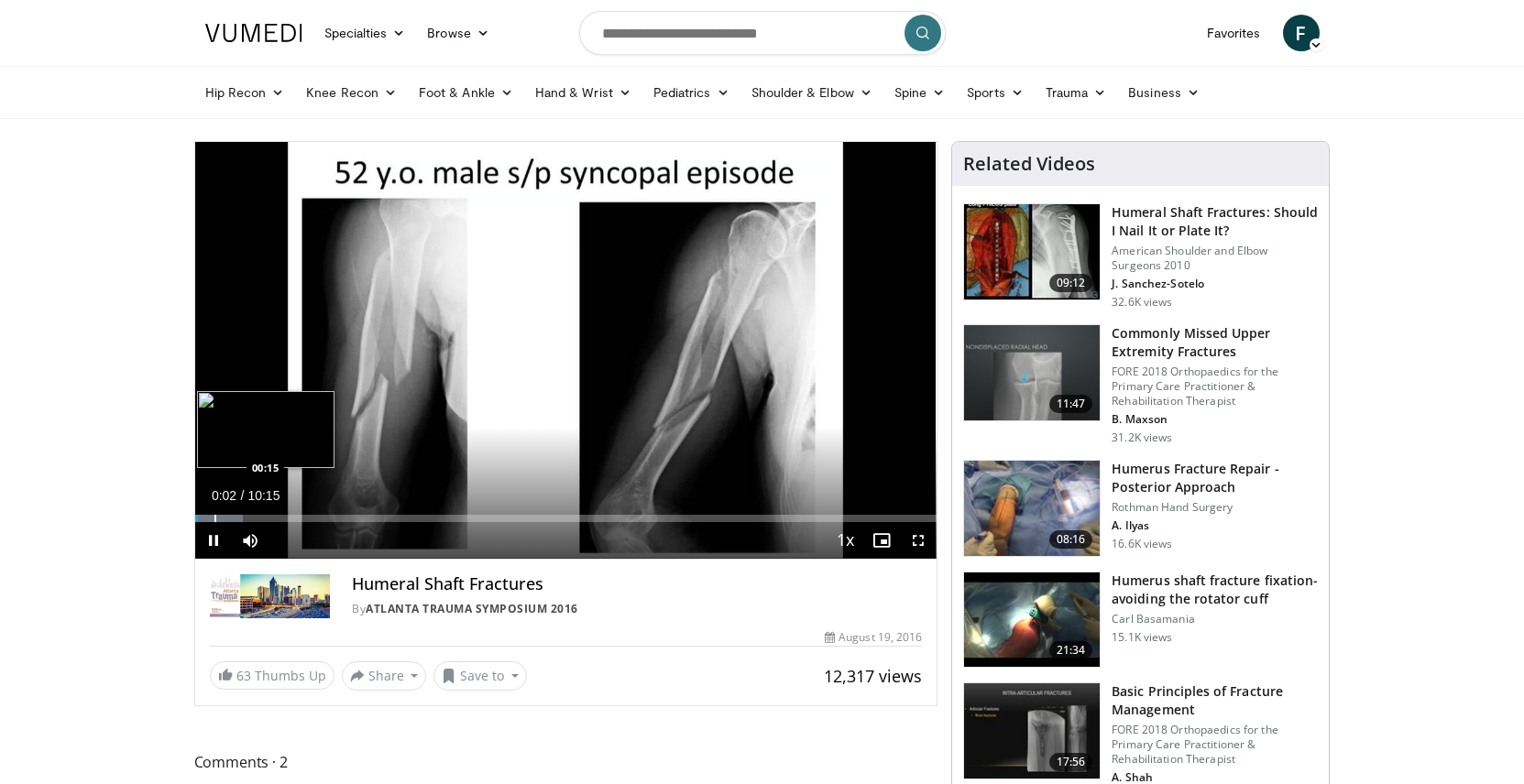 click on "Loaded :  6.48% 00:02 00:15" at bounding box center (566, 518) 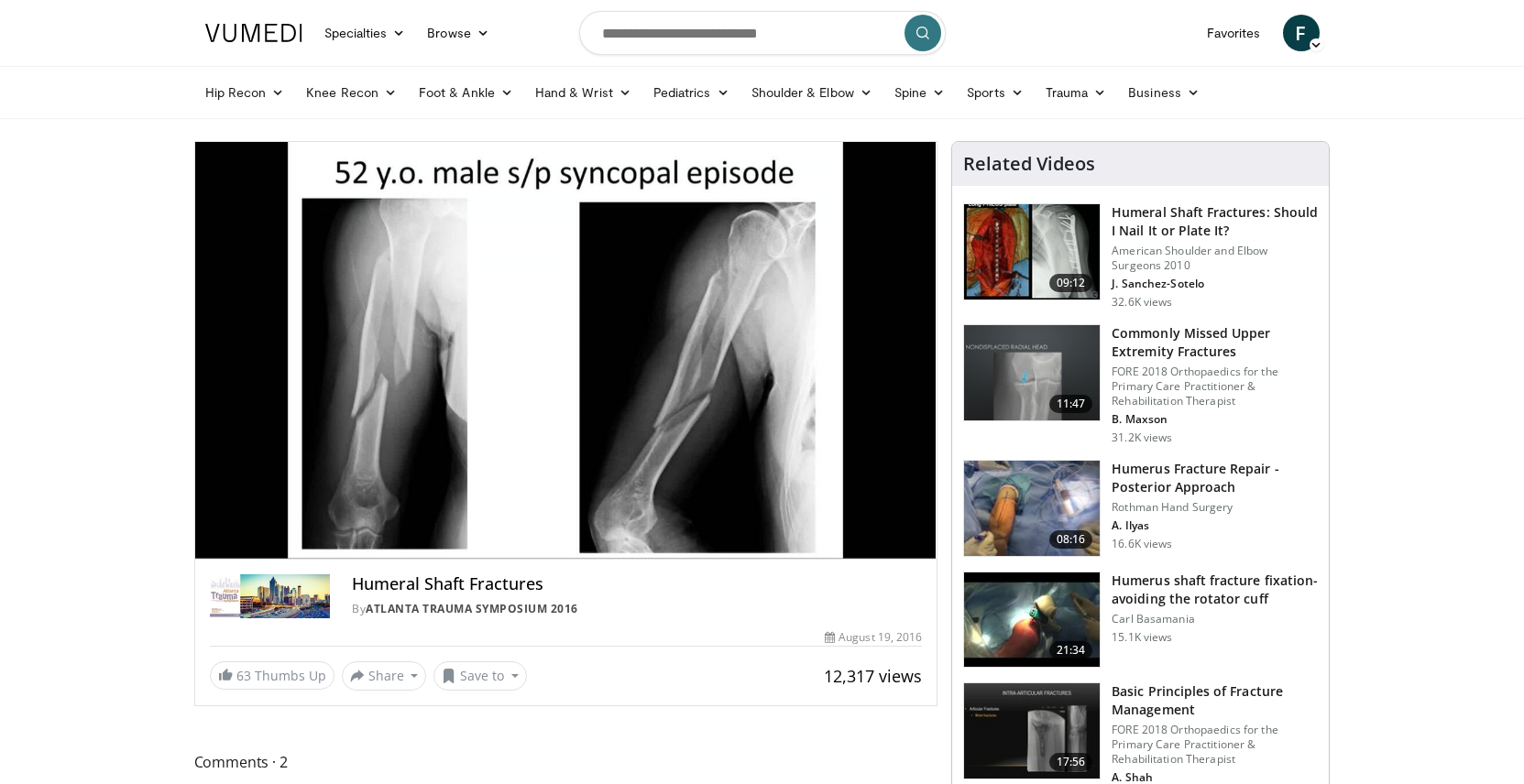 click on "**********" at bounding box center (566, 351) 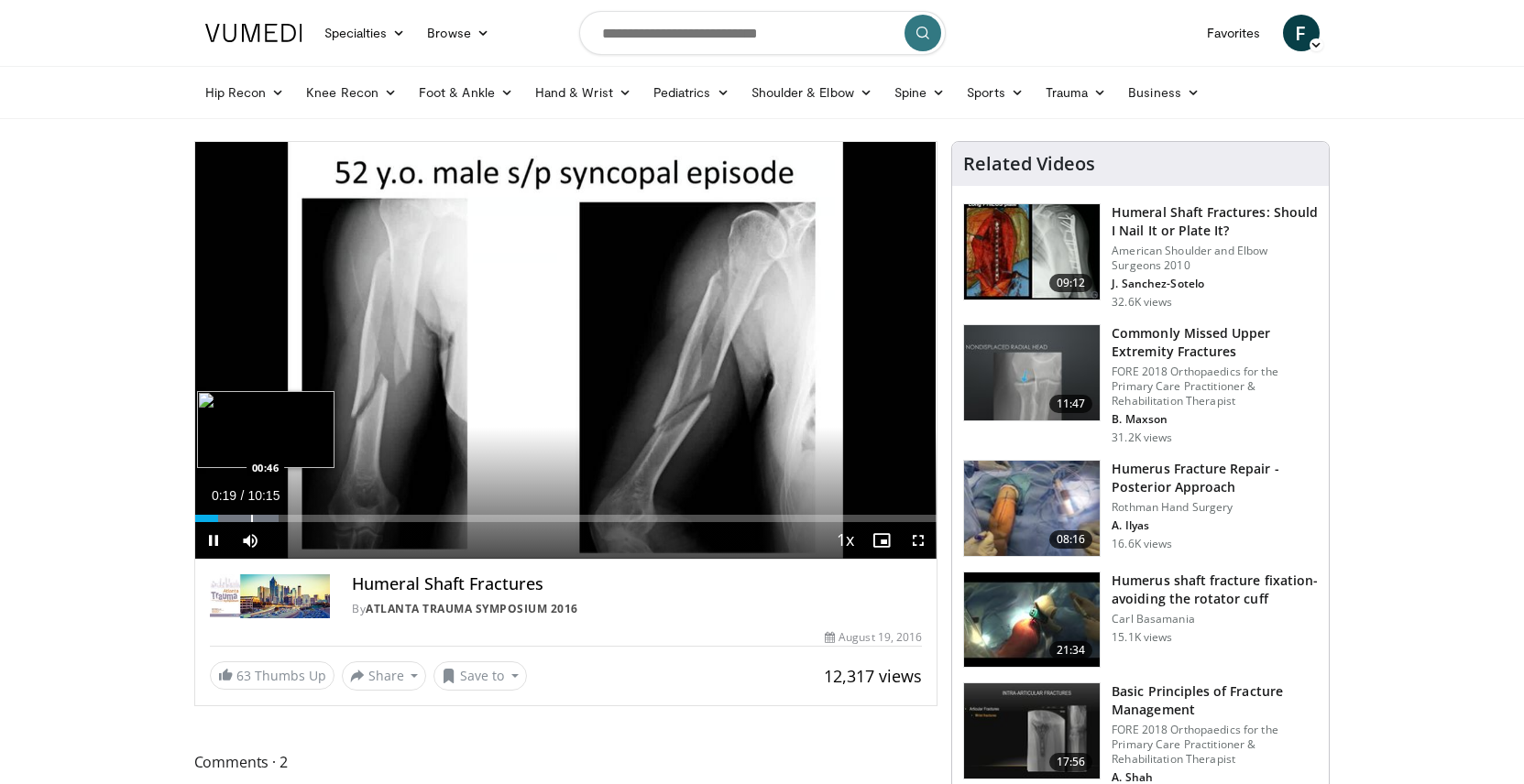 click on "Loaded :  11.35% 00:19 00:46" at bounding box center (566, 518) 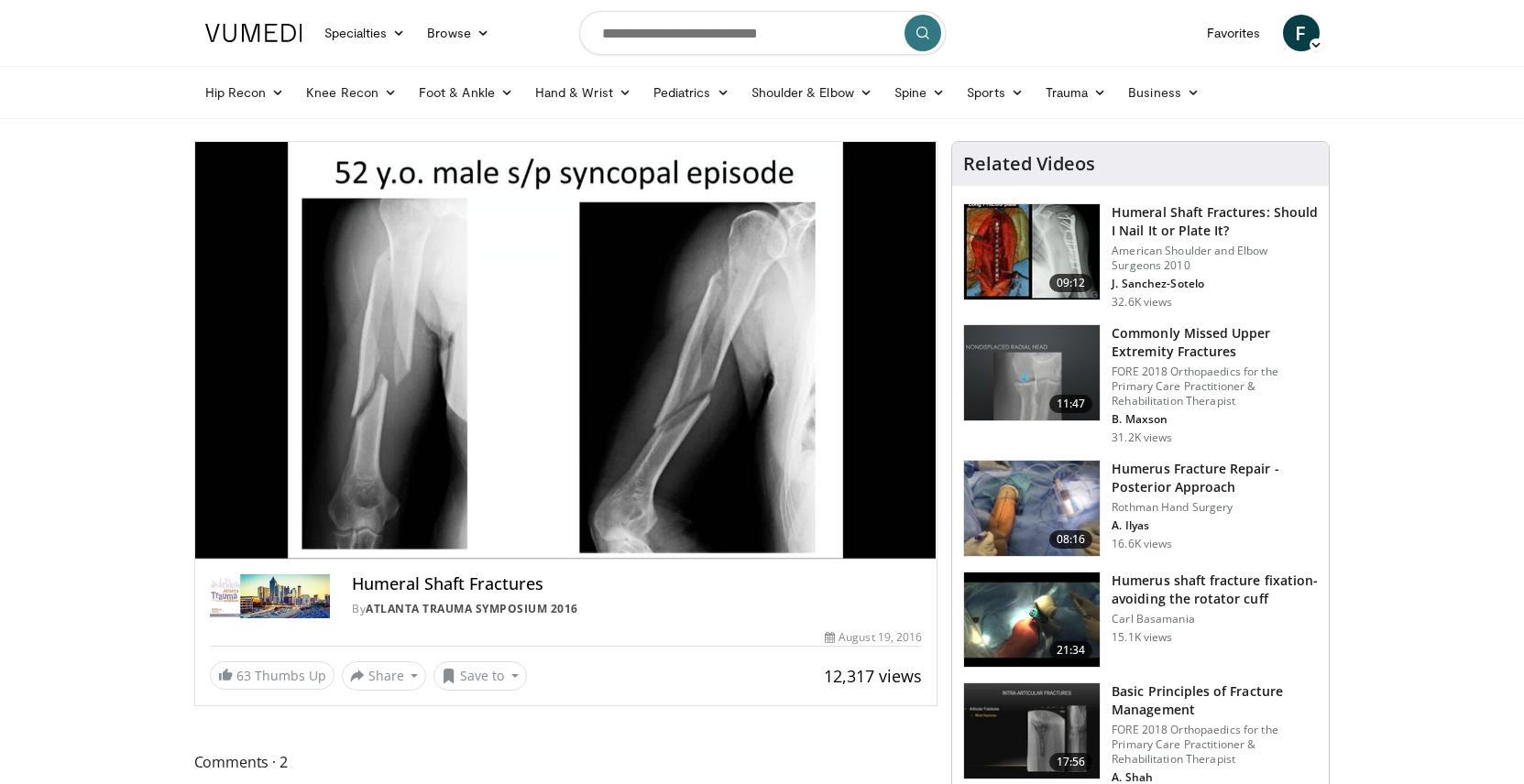 click on "**********" at bounding box center [566, 351] 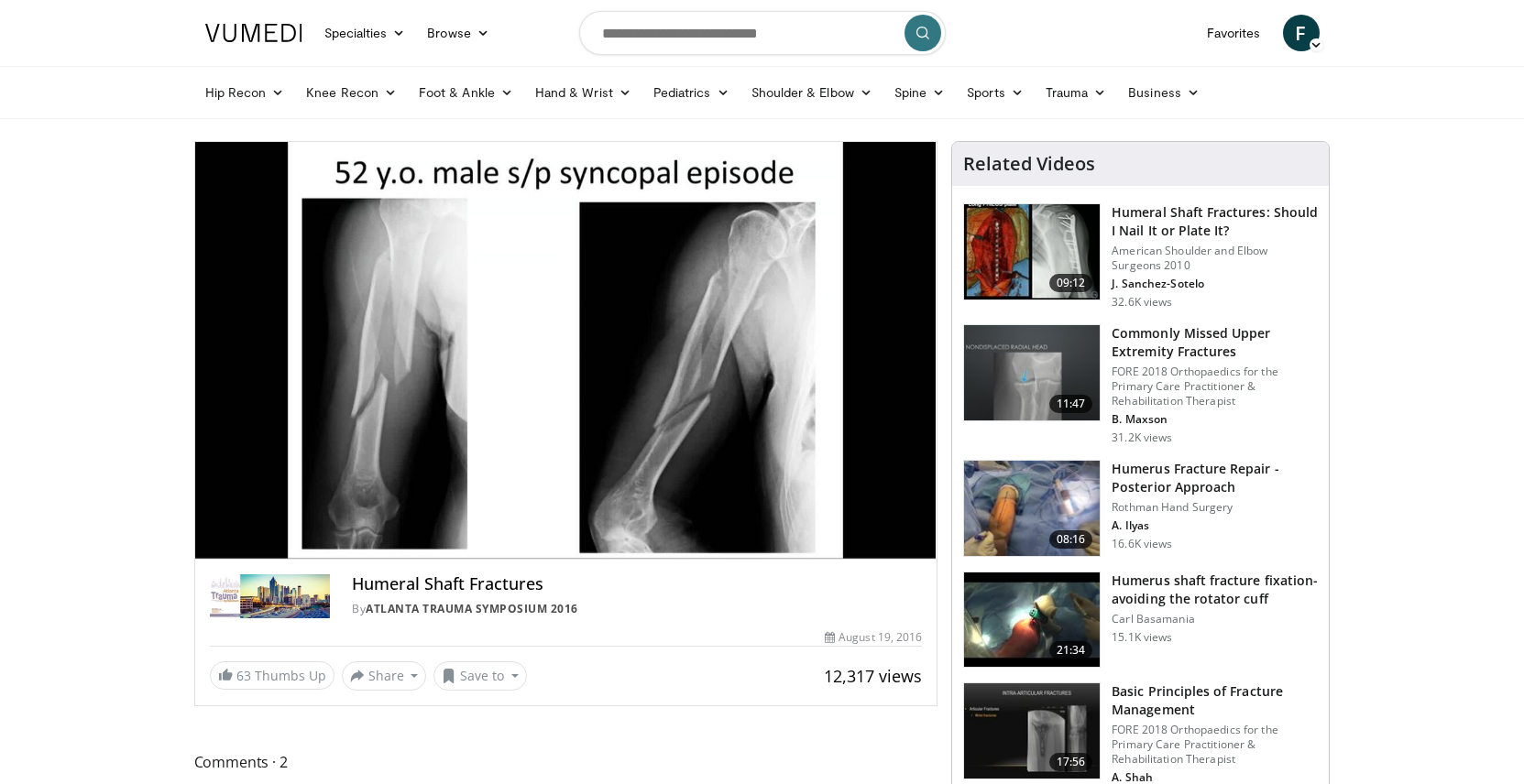 click at bounding box center [1032, 252] 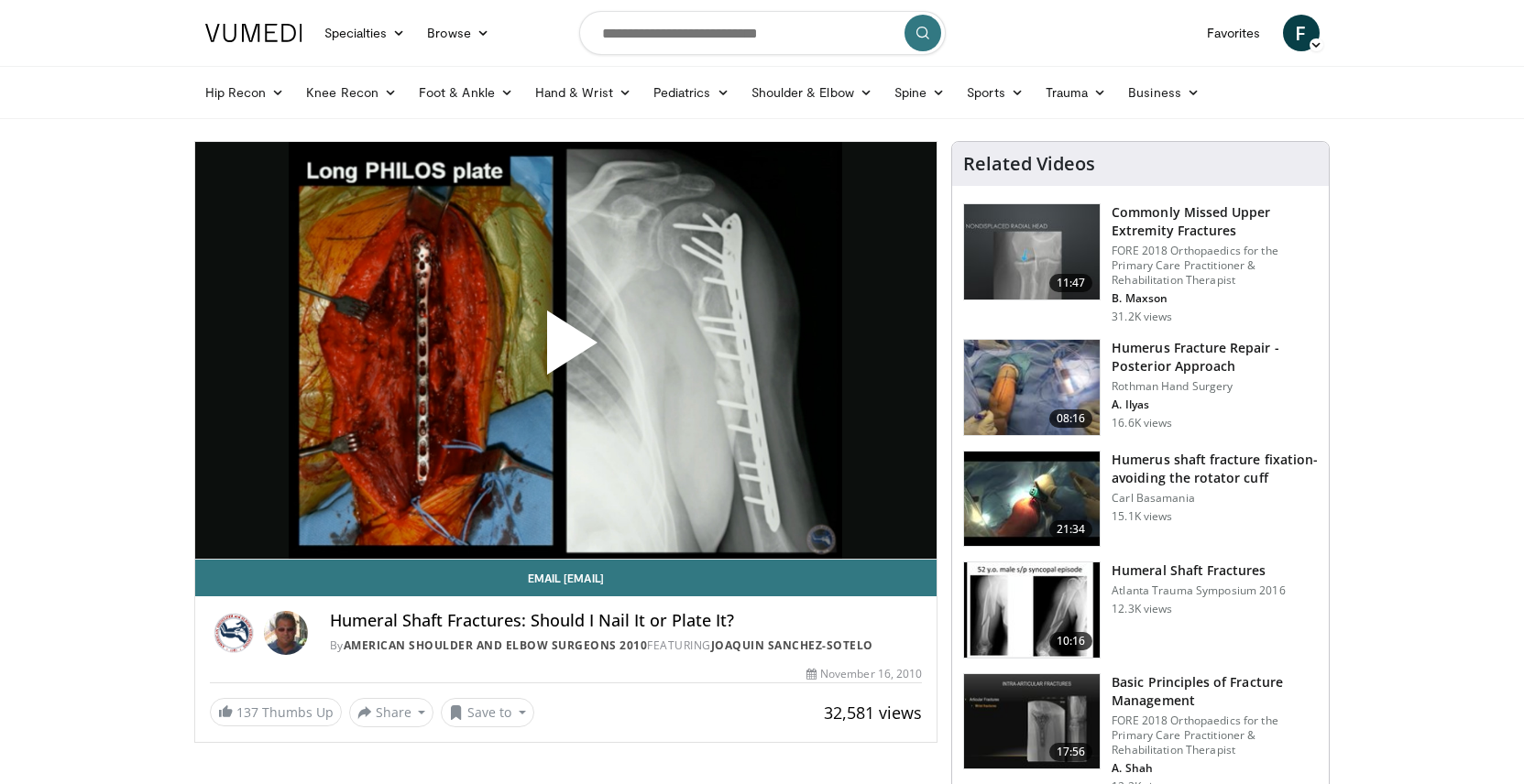 scroll, scrollTop: 0, scrollLeft: 0, axis: both 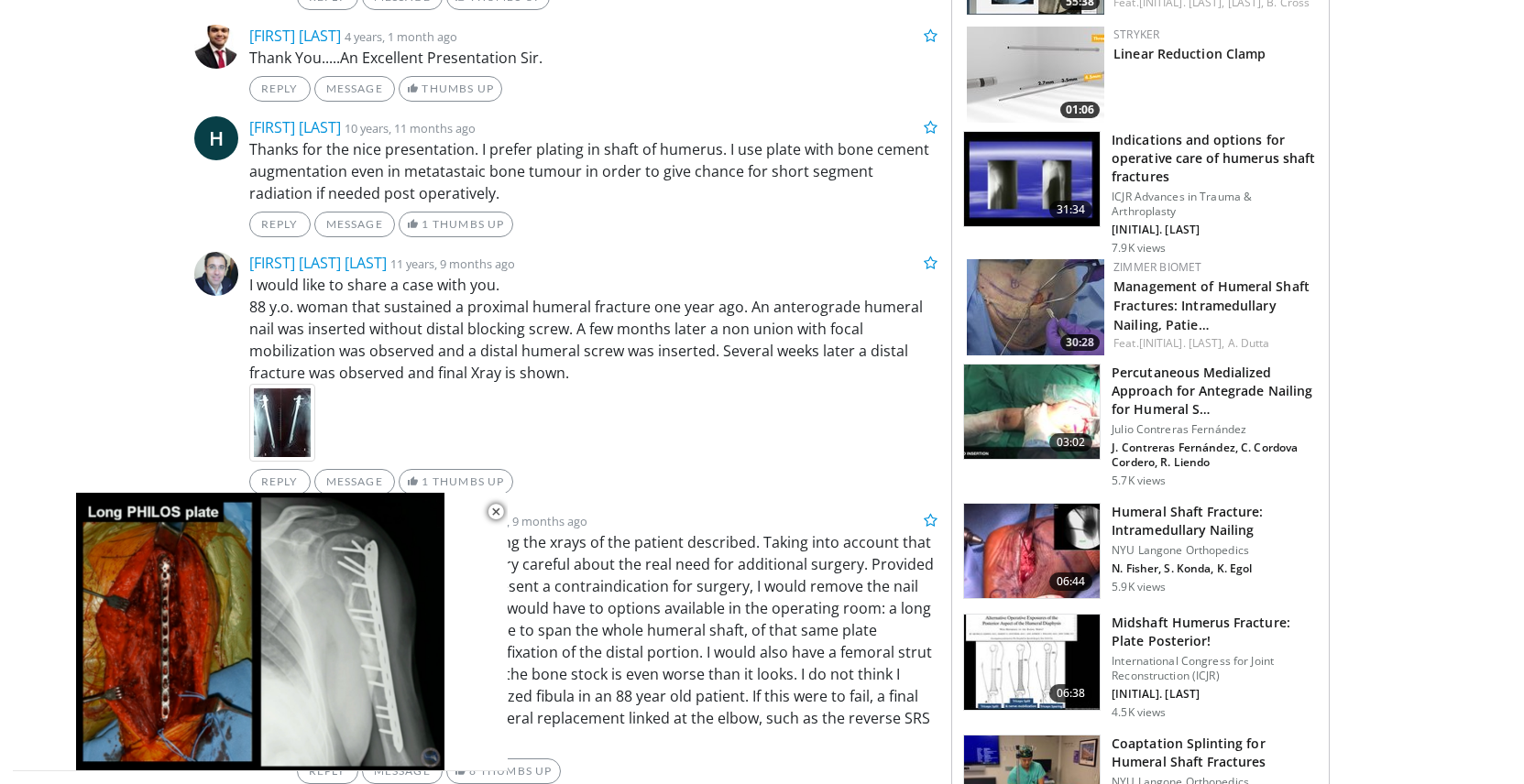 click on "30:28
Zimmer Biomet
Management of Humeral Shaft Fractures: Intramedullary Nailing, Patie…
Feat.
[INITIAL]. [LAST],
[INITIAL]. [LAST]" at bounding box center (1140, 307) 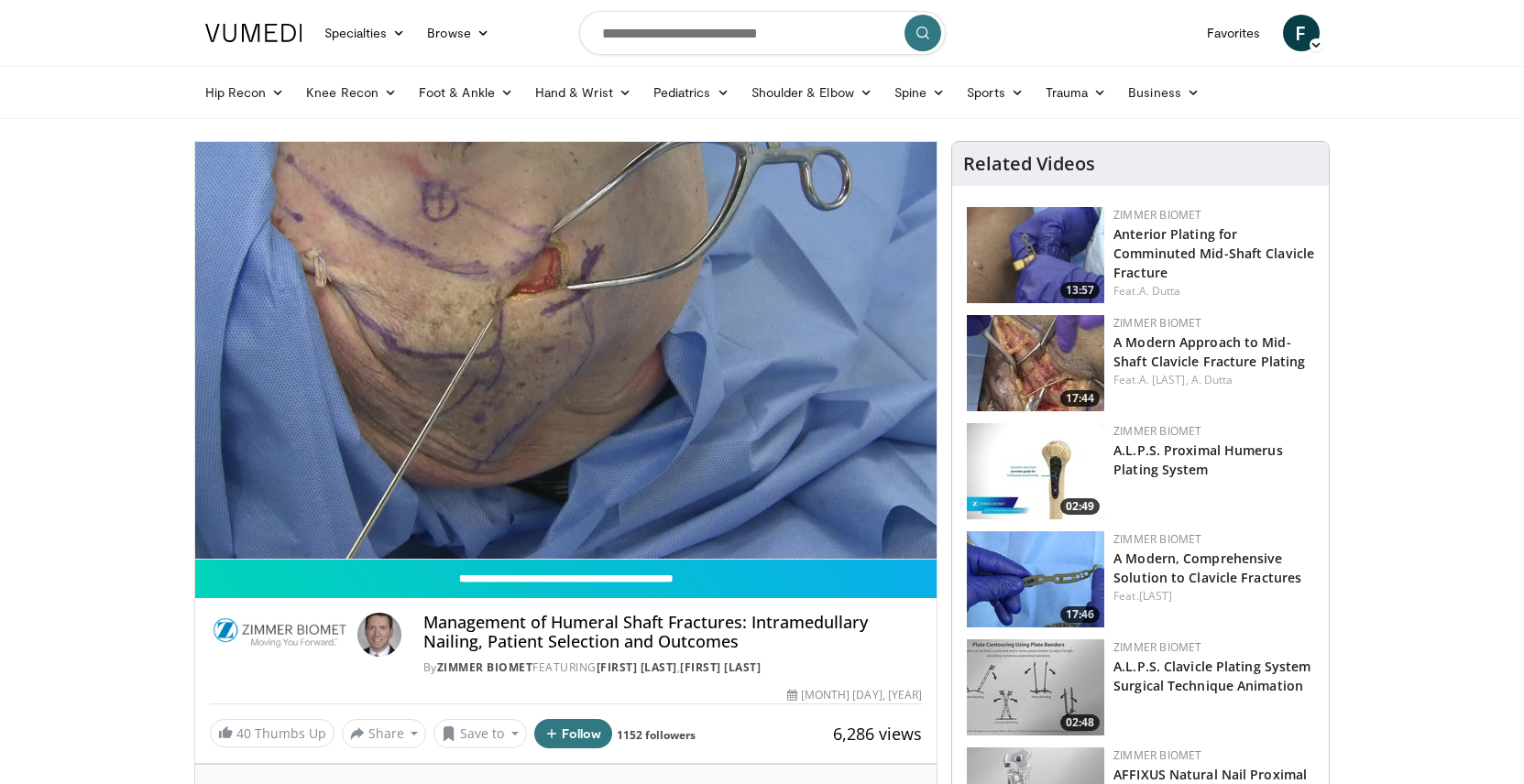 scroll, scrollTop: 0, scrollLeft: 0, axis: both 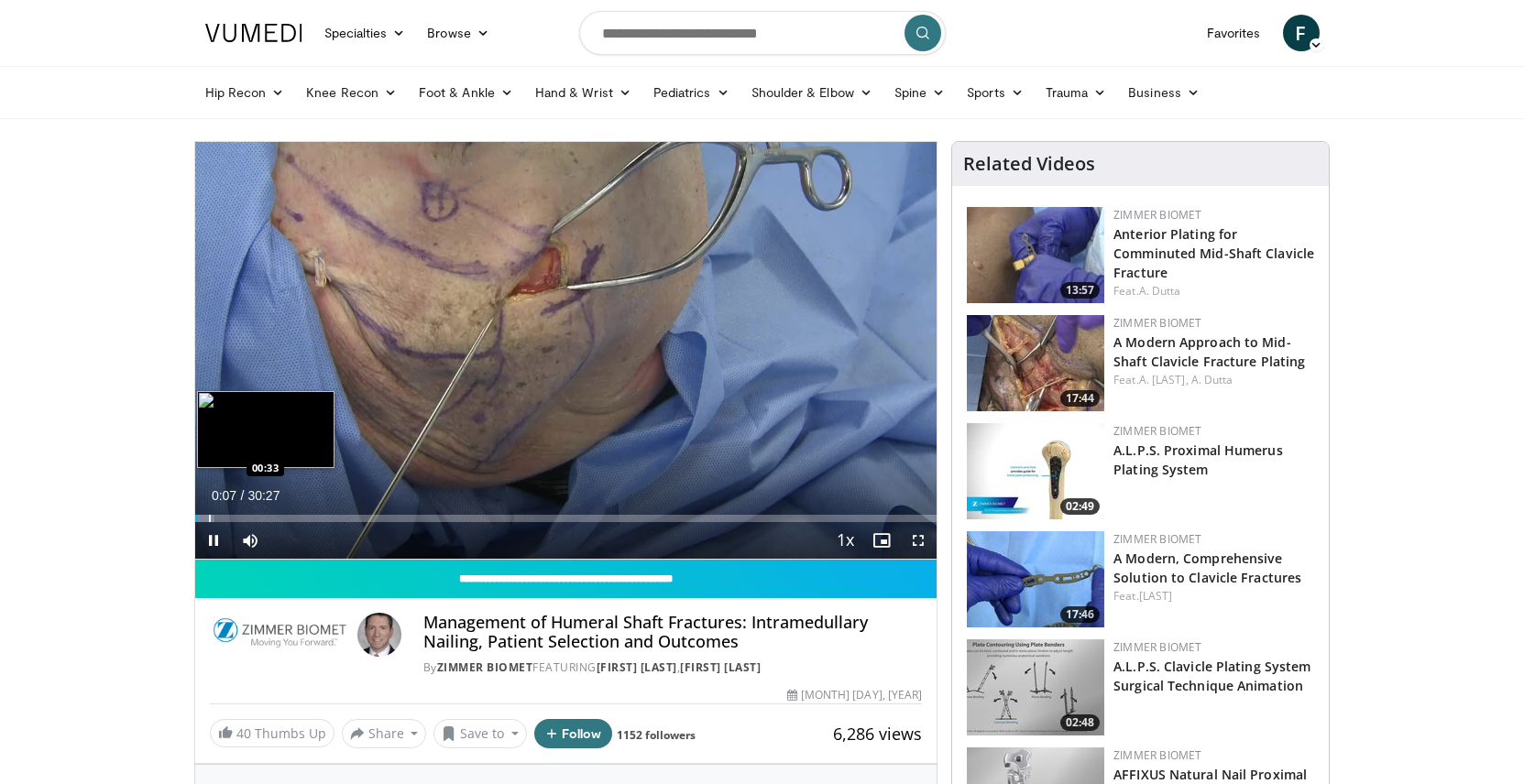 click on "Loaded :  2.71% 00:07 00:33" at bounding box center [566, 518] 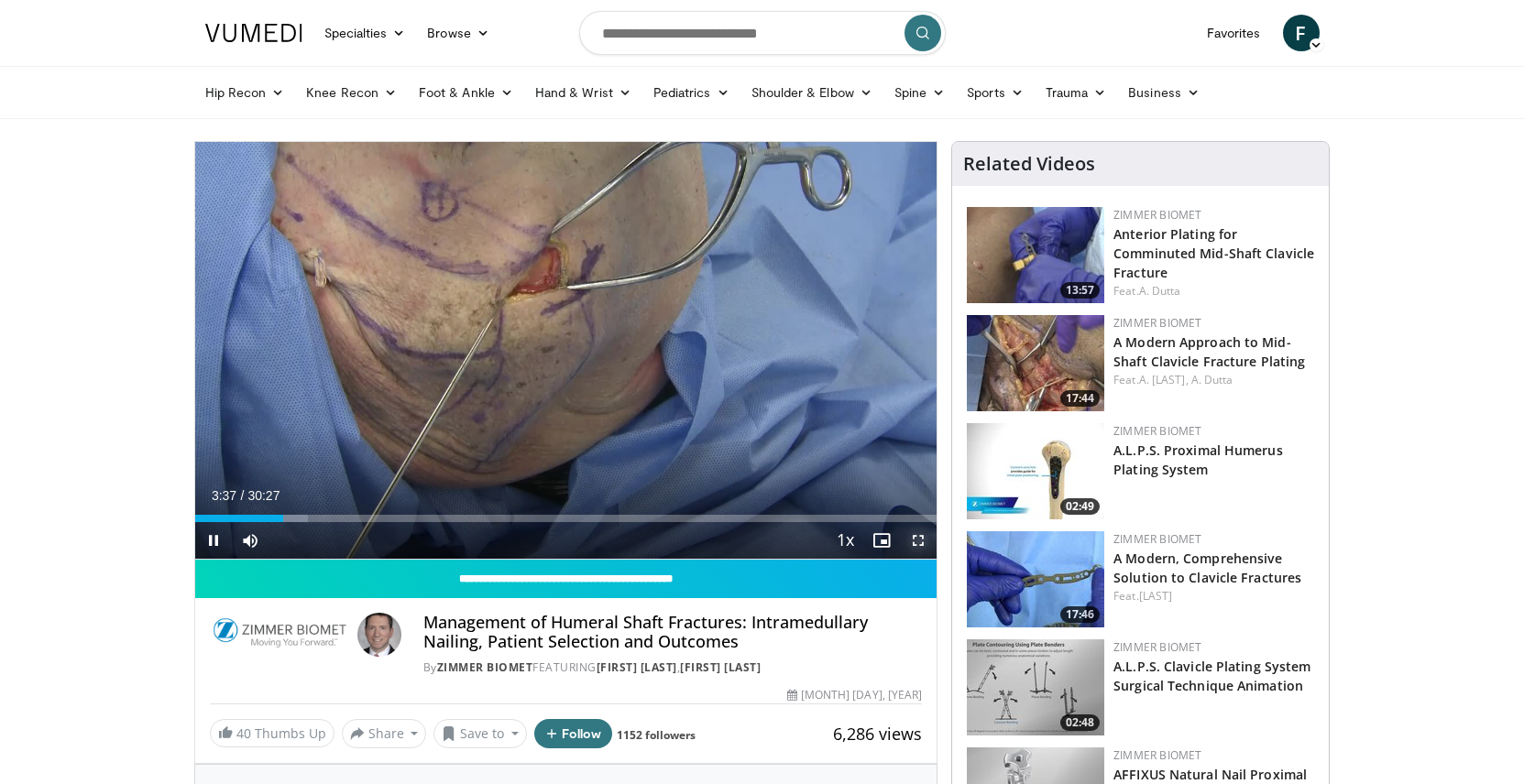 click at bounding box center [918, 540] 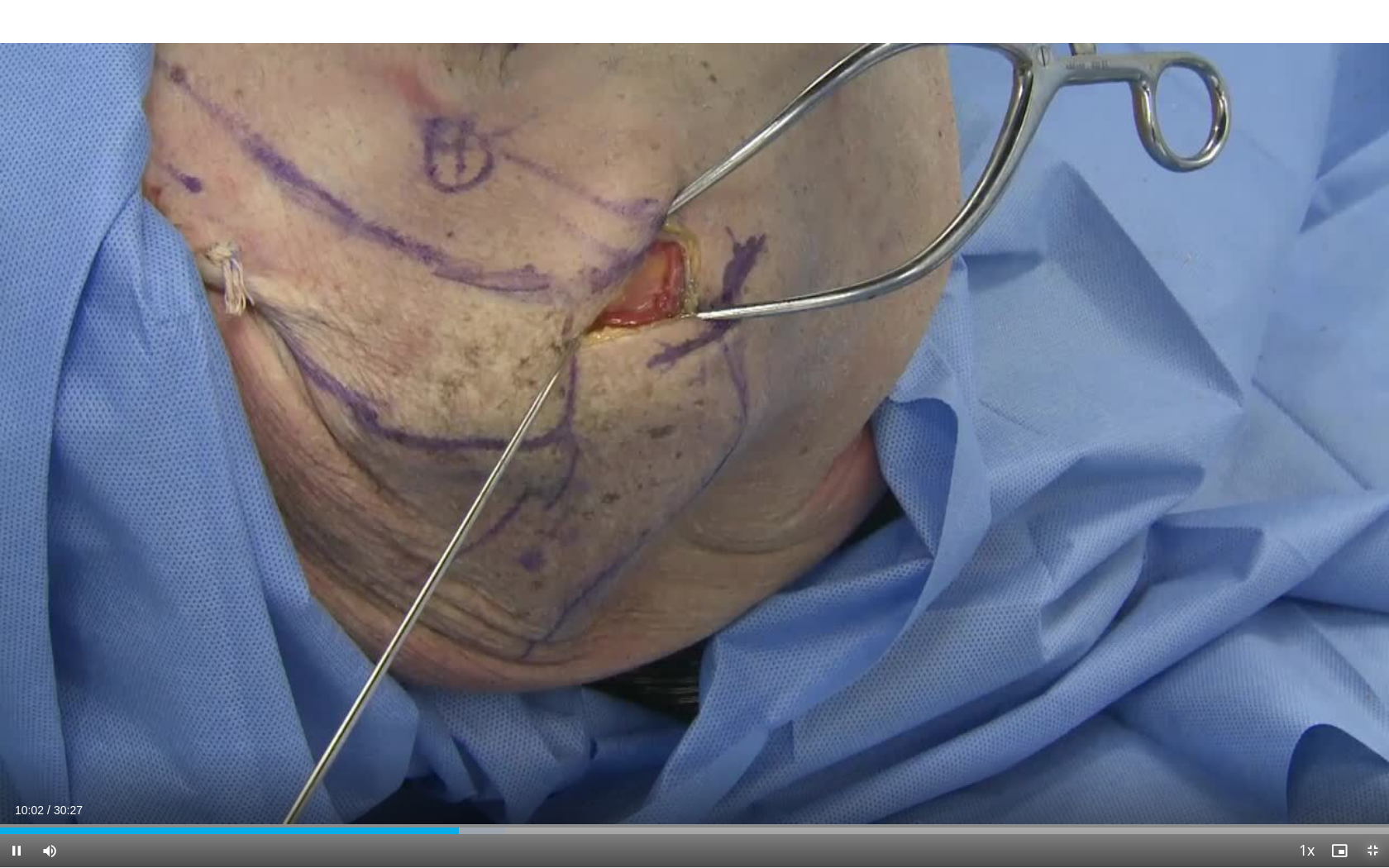 click at bounding box center [1372, 851] 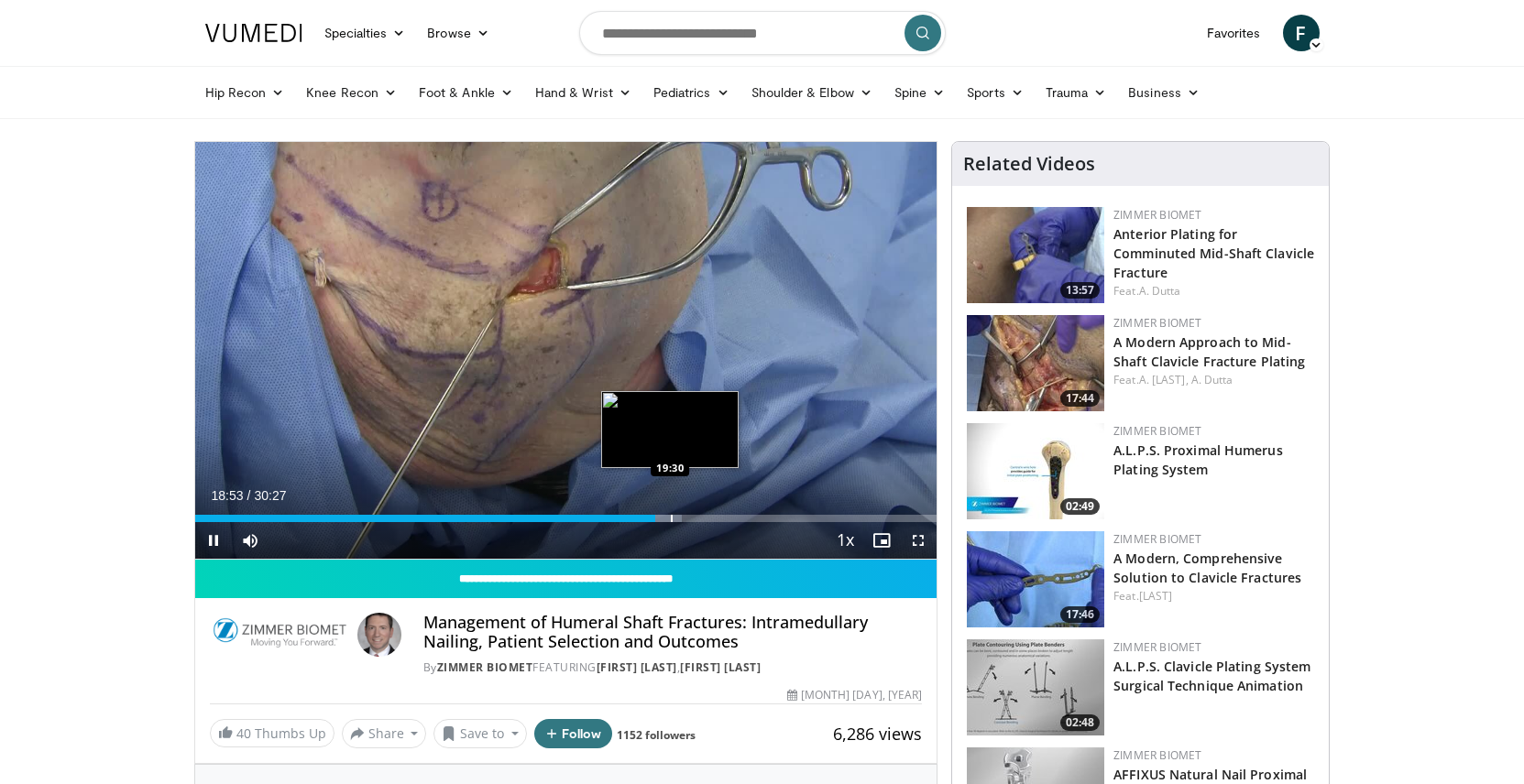click on "Loaded :  65.68% 18:53 19:30" at bounding box center [566, 518] 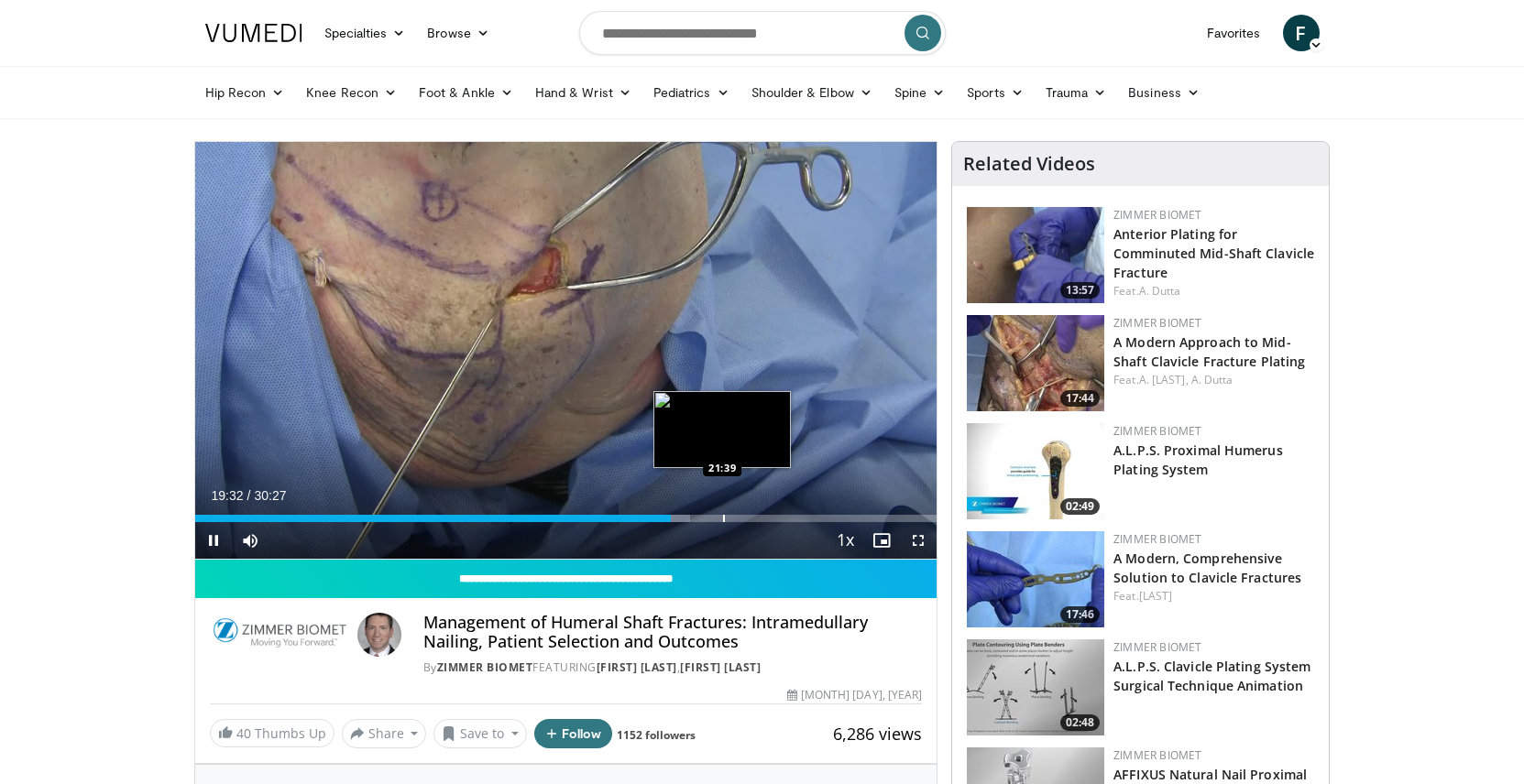 click on "10 seconds
Tap to unmute" at bounding box center [566, 350] 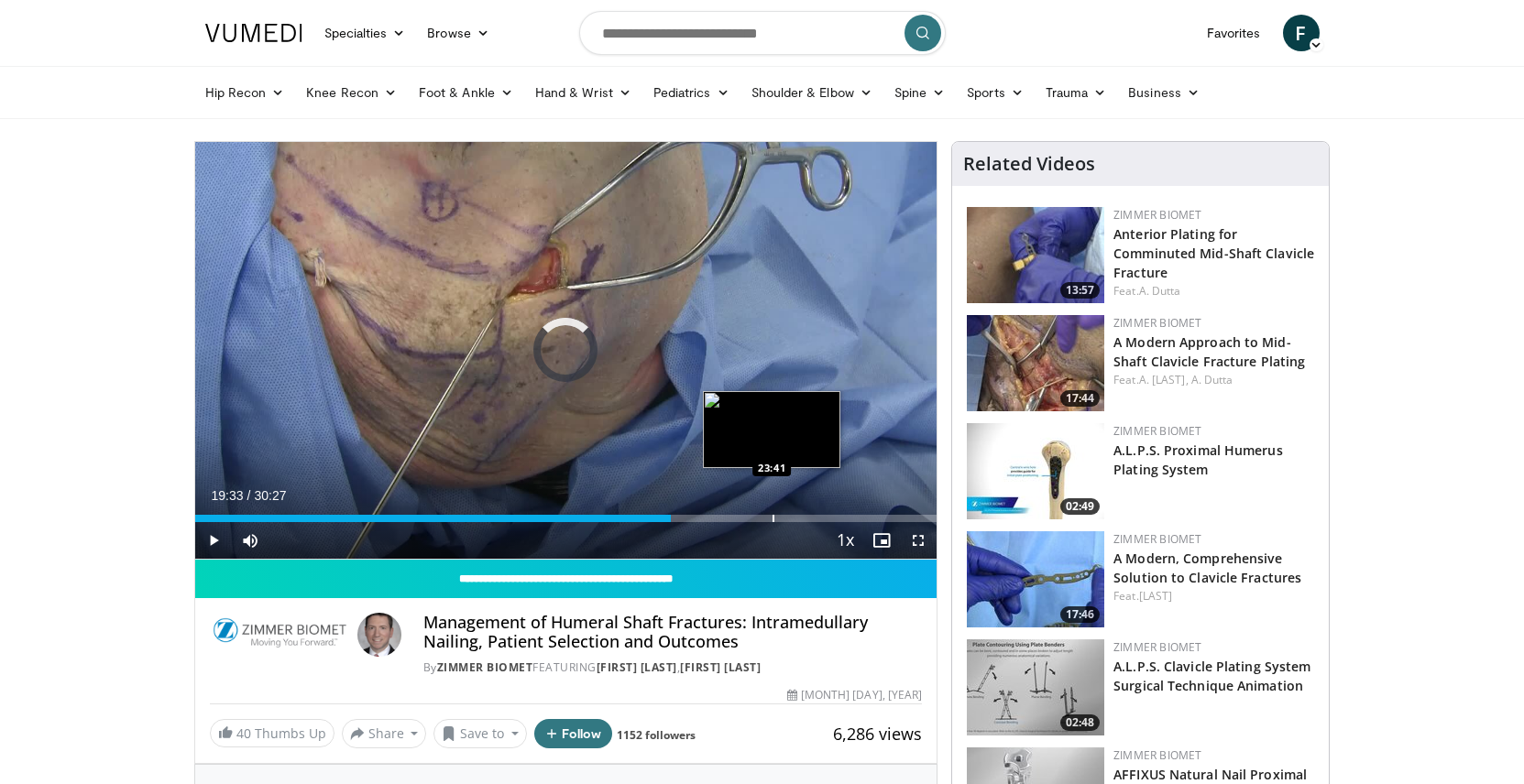 click on "Loaded :  0.00% 19:33 23:41" at bounding box center [566, 518] 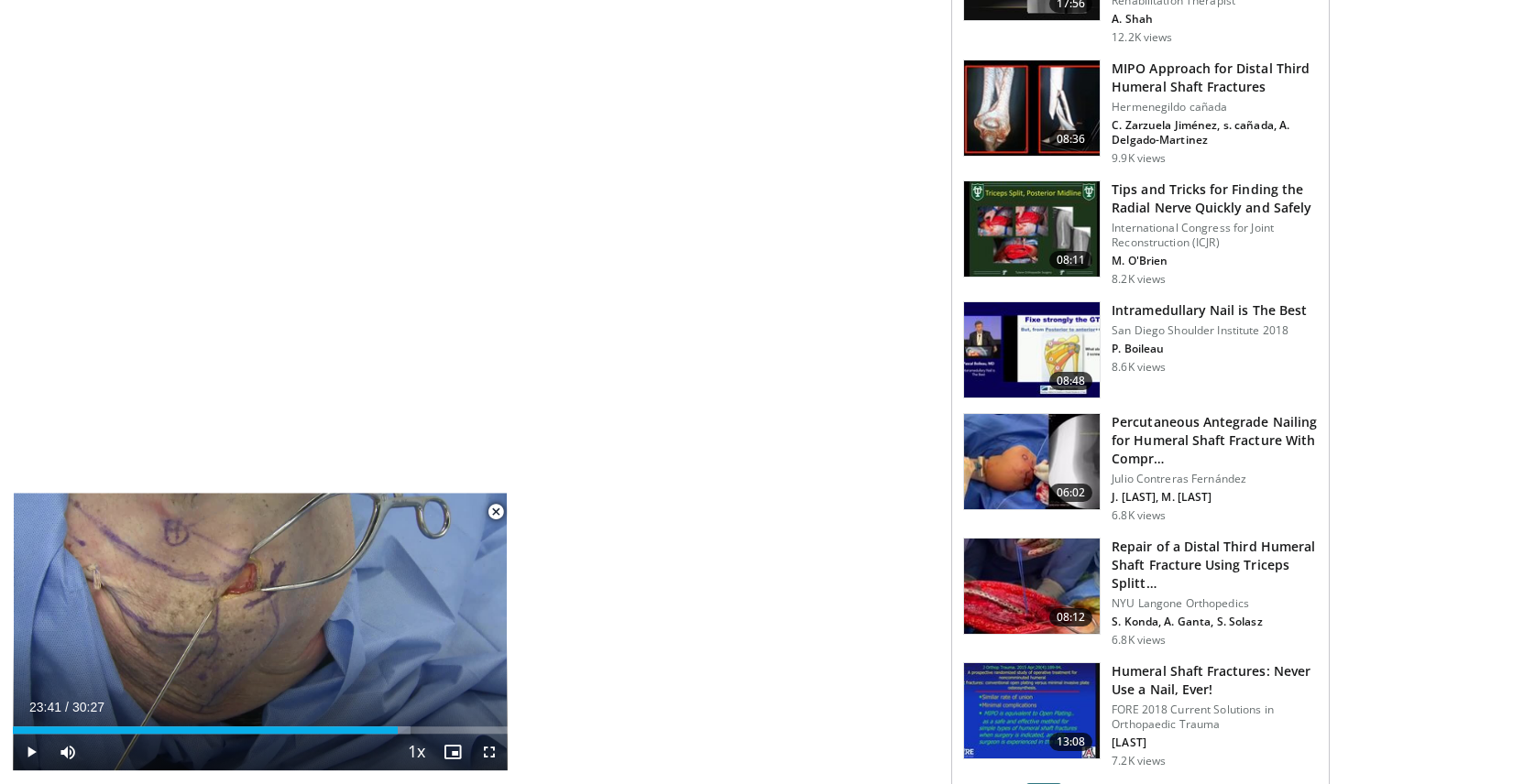 scroll, scrollTop: 1775, scrollLeft: 0, axis: vertical 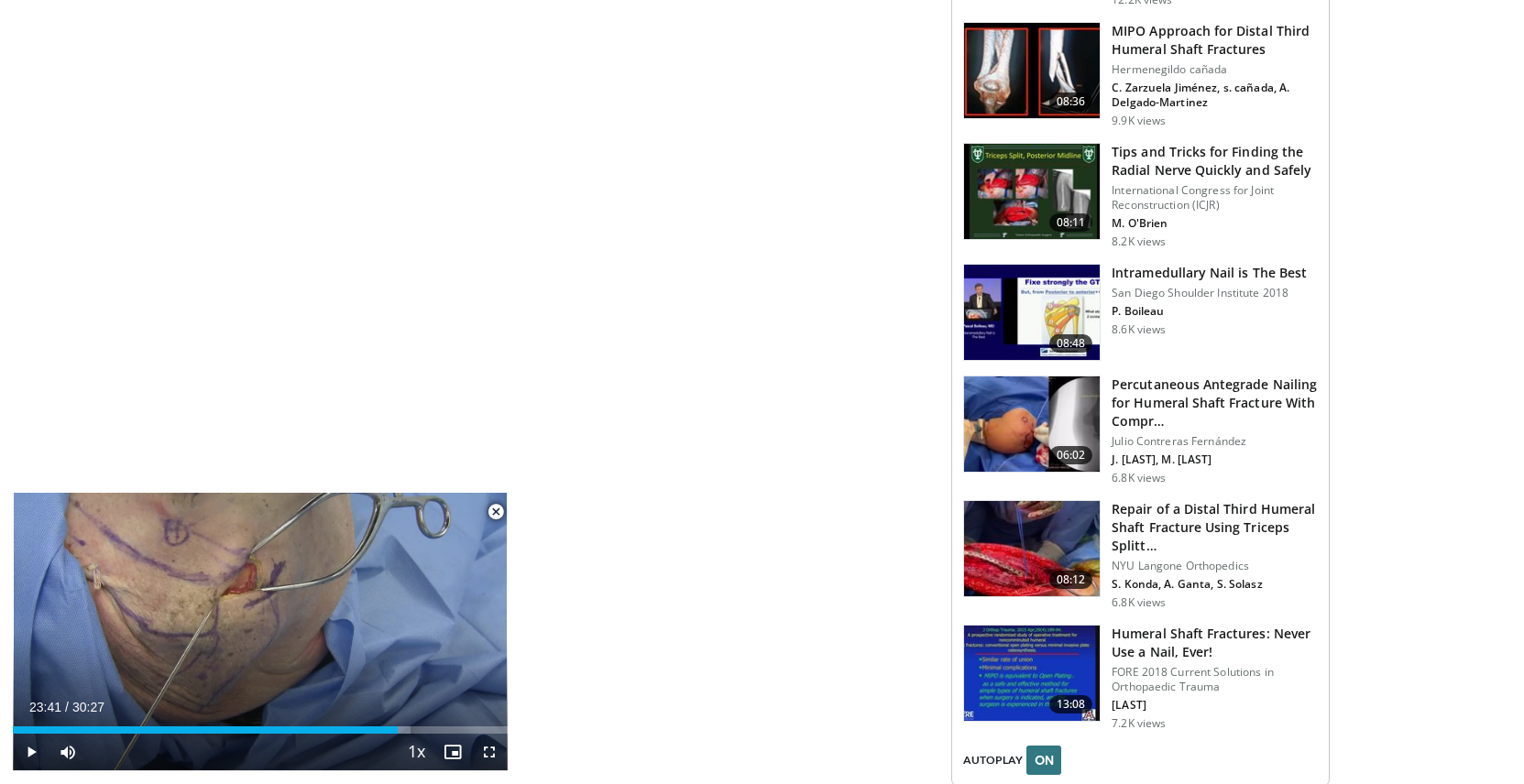 click at bounding box center (1032, 424) 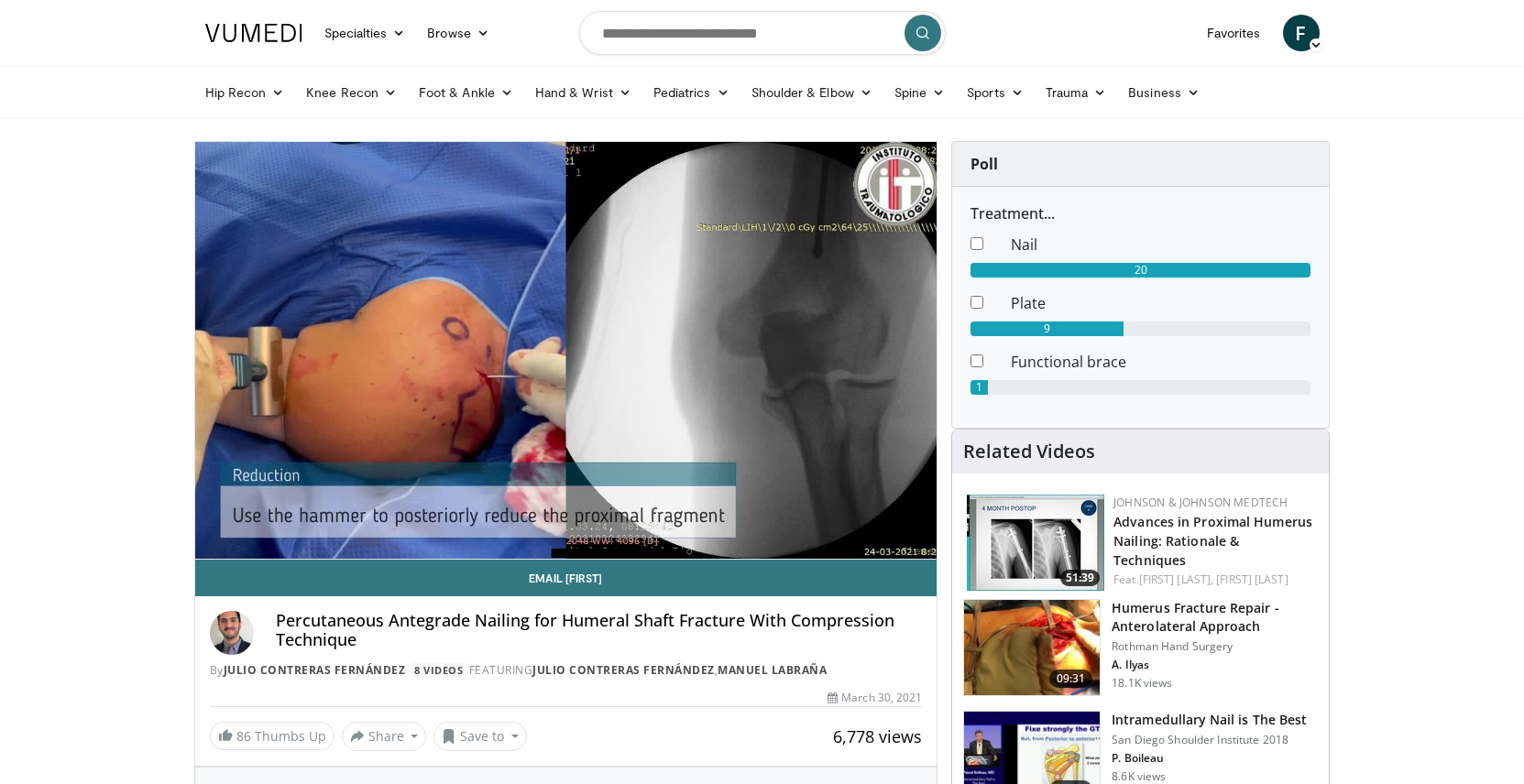 scroll, scrollTop: 0, scrollLeft: 0, axis: both 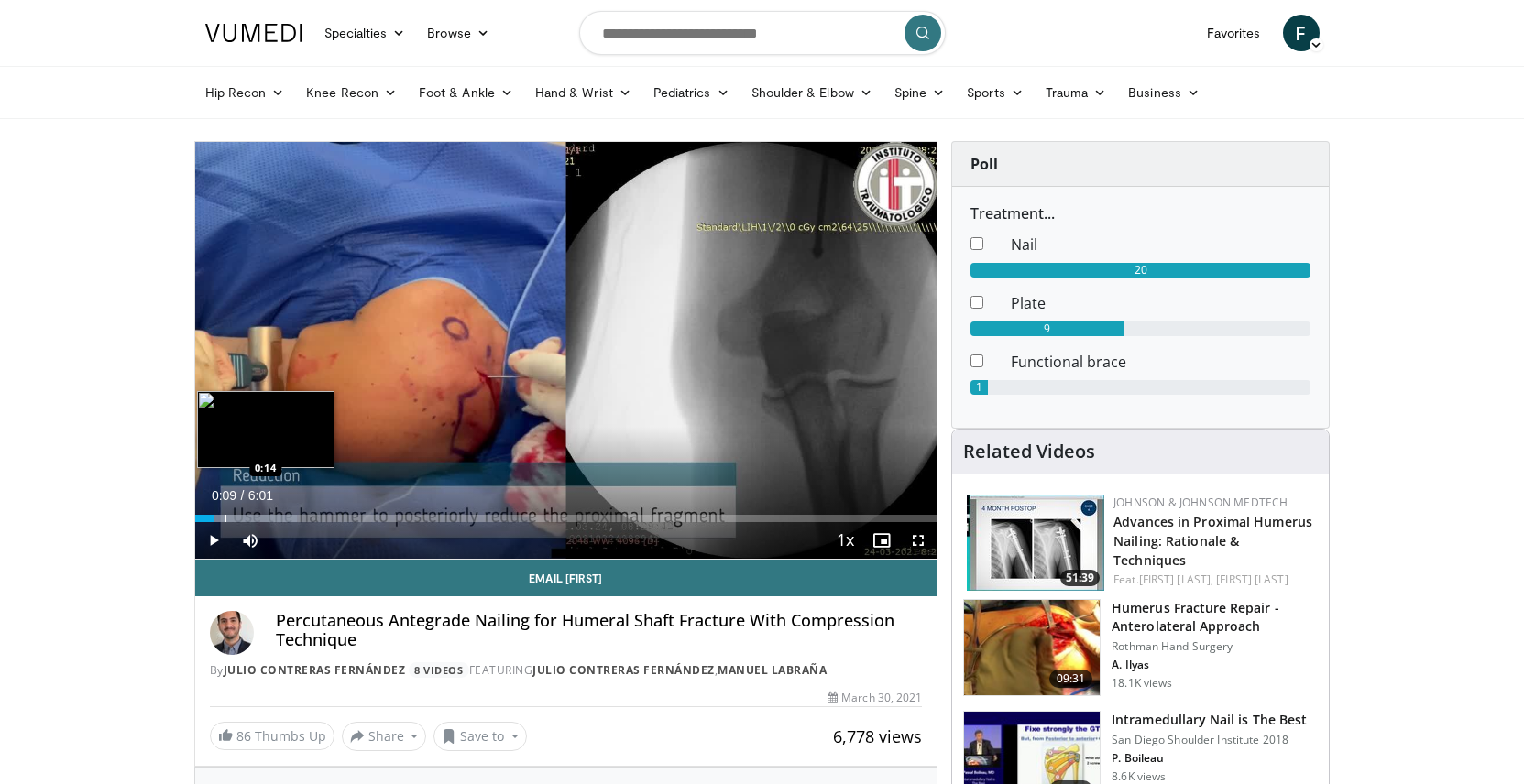 click on "Loaded :  13.78% 0:09 0:14" at bounding box center [566, 518] 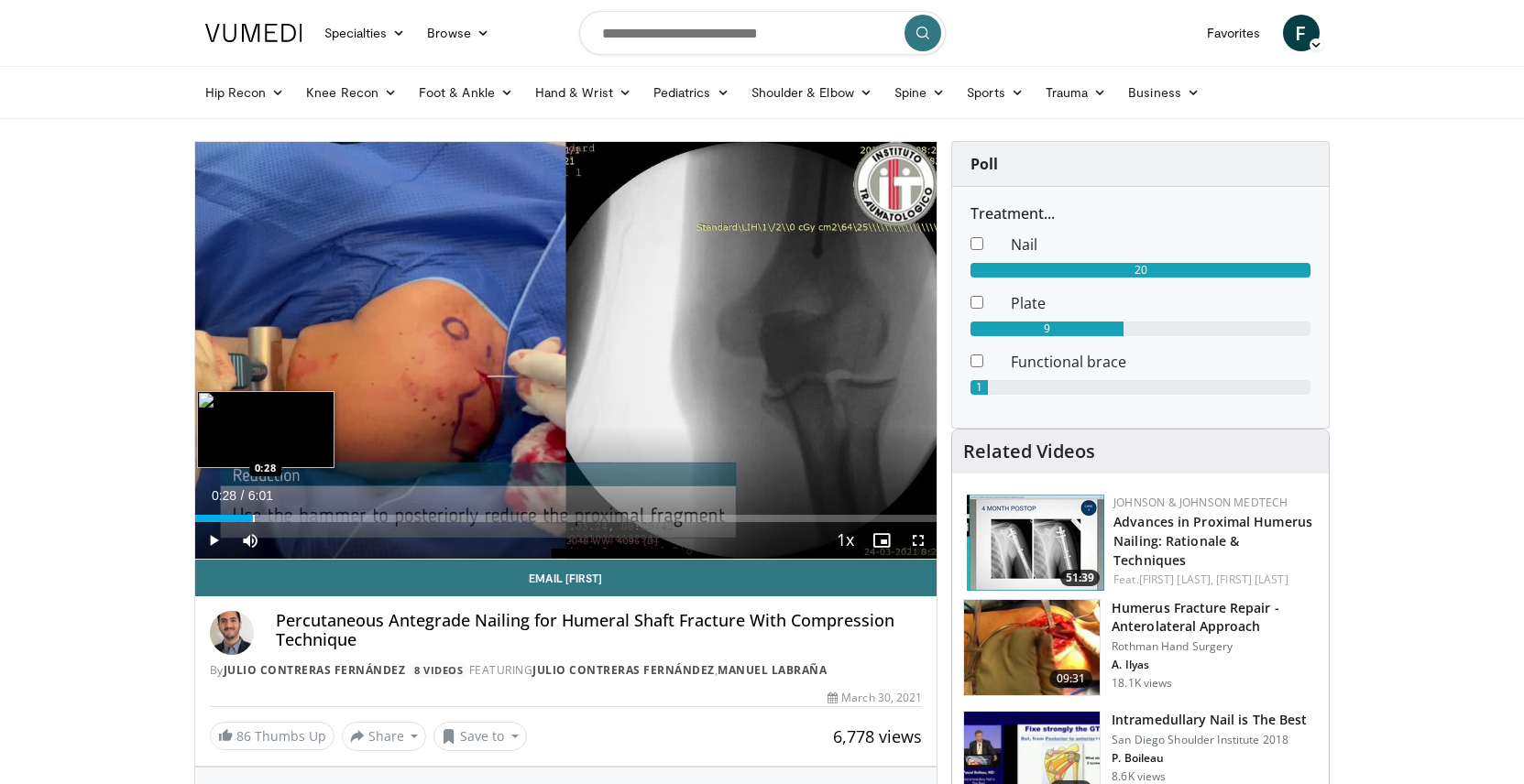 click on "Loaded :  22.06% 0:28 0:28" at bounding box center [566, 518] 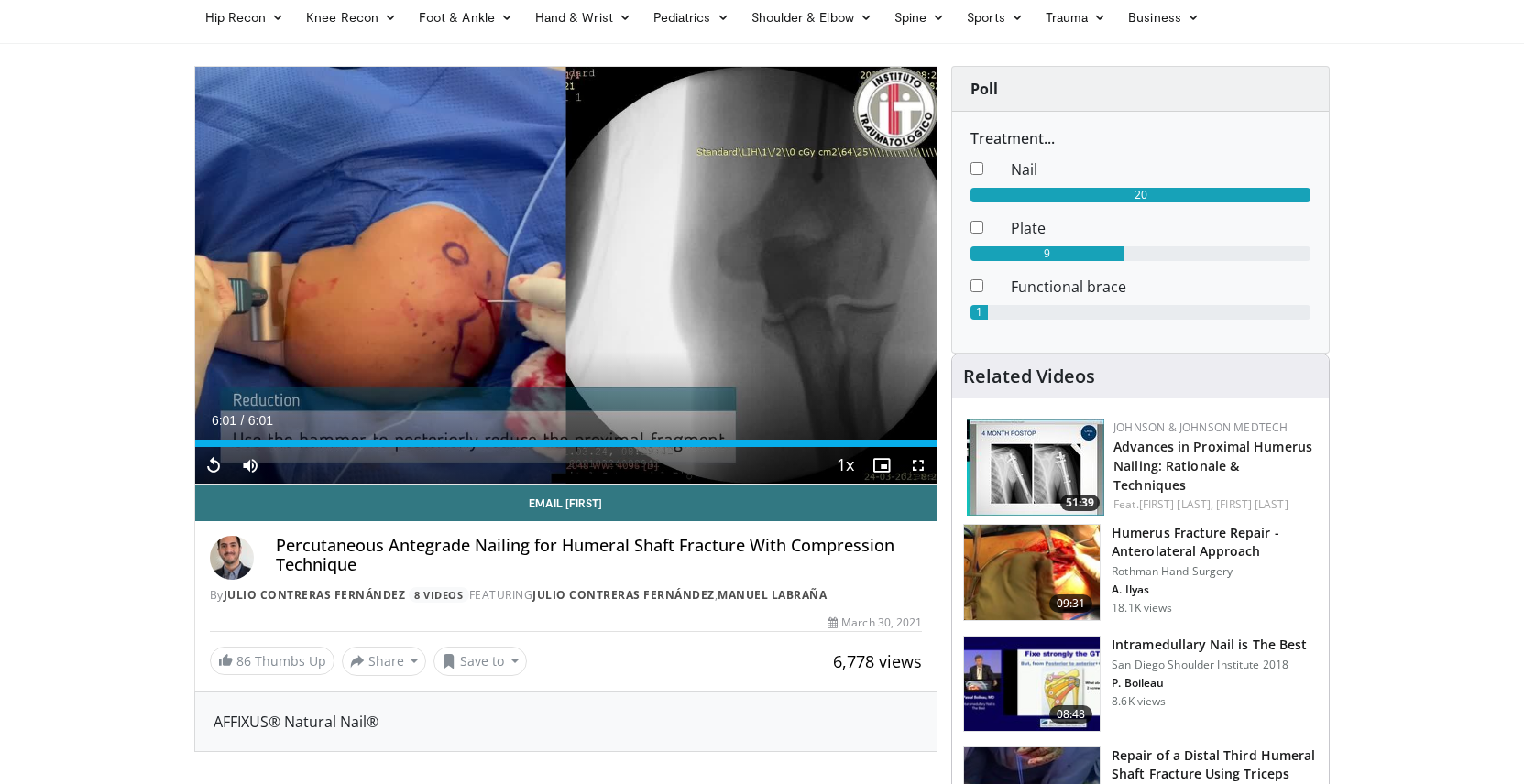 scroll, scrollTop: 187, scrollLeft: 0, axis: vertical 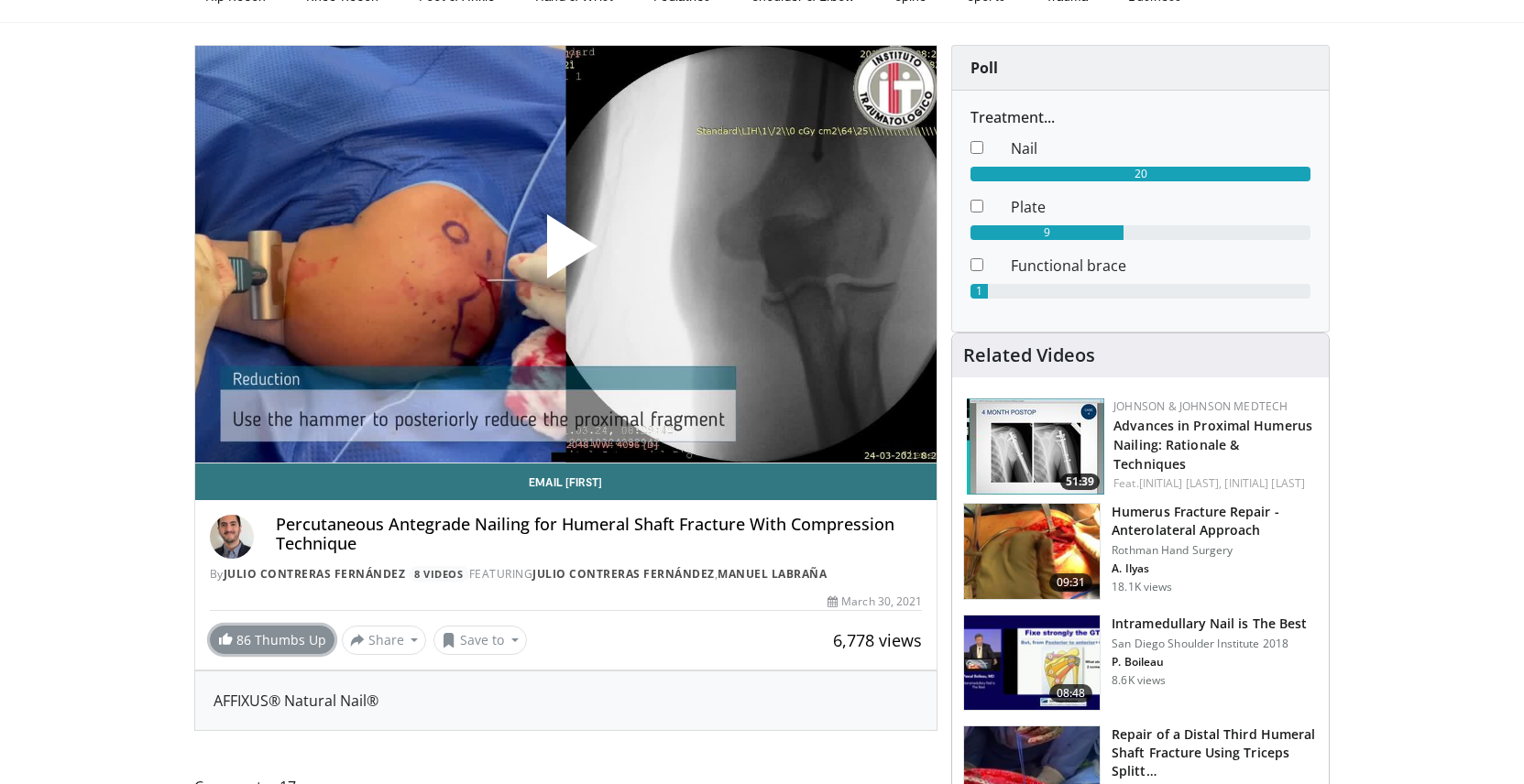 click on "86
Thumbs Up" at bounding box center [272, 639] 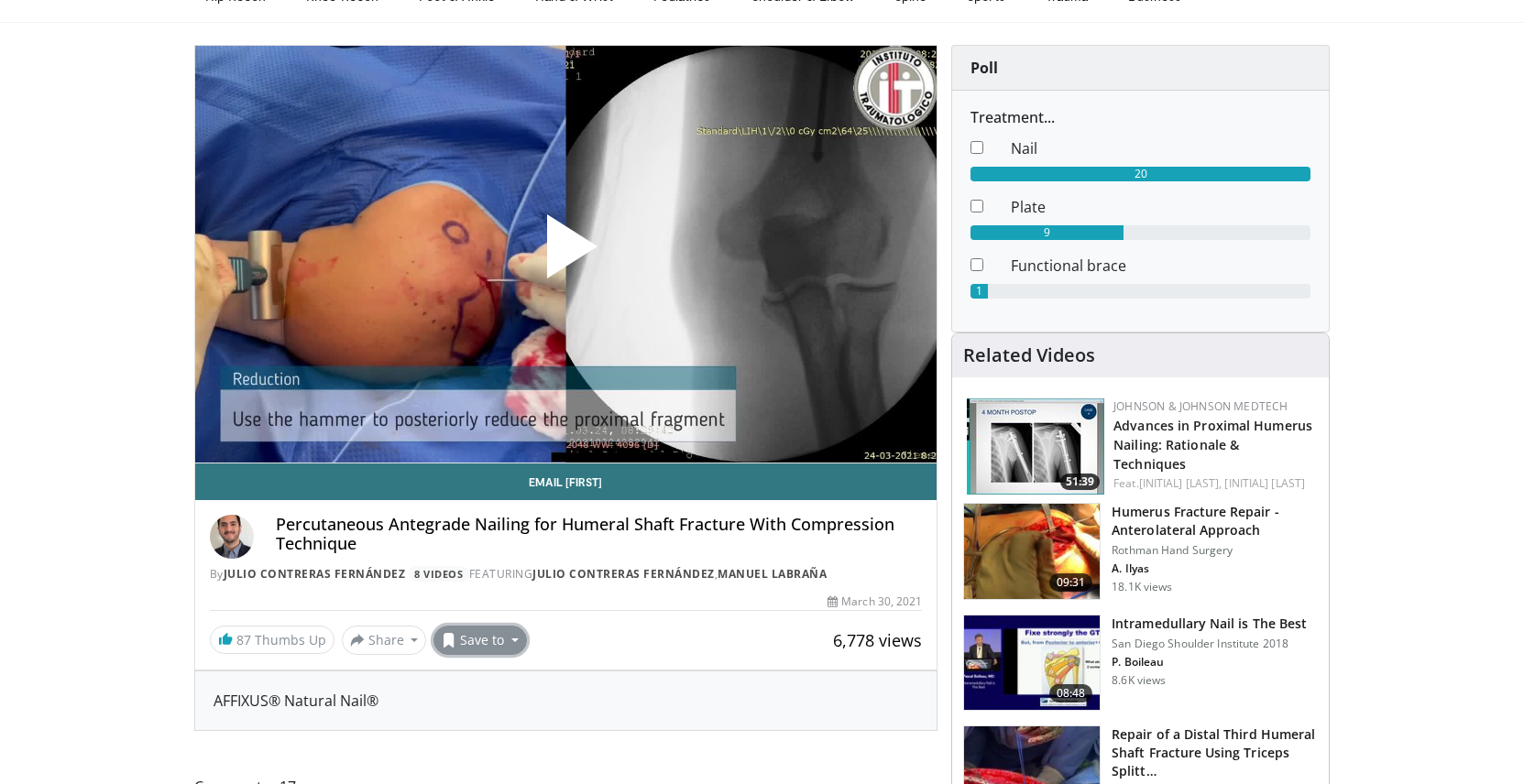 click on "Save to" at bounding box center (480, 640) 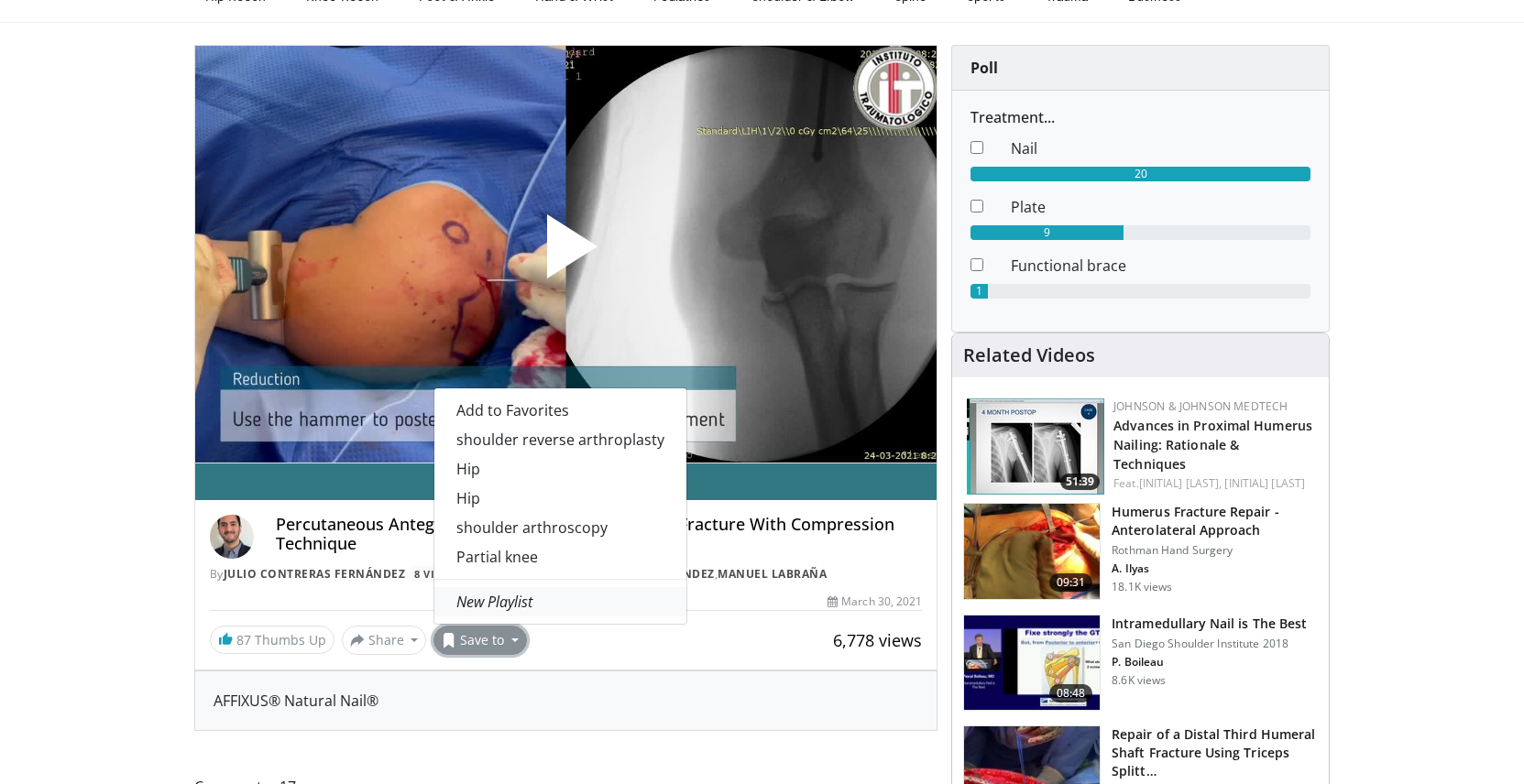 click on "New Playlist" at bounding box center [494, 602] 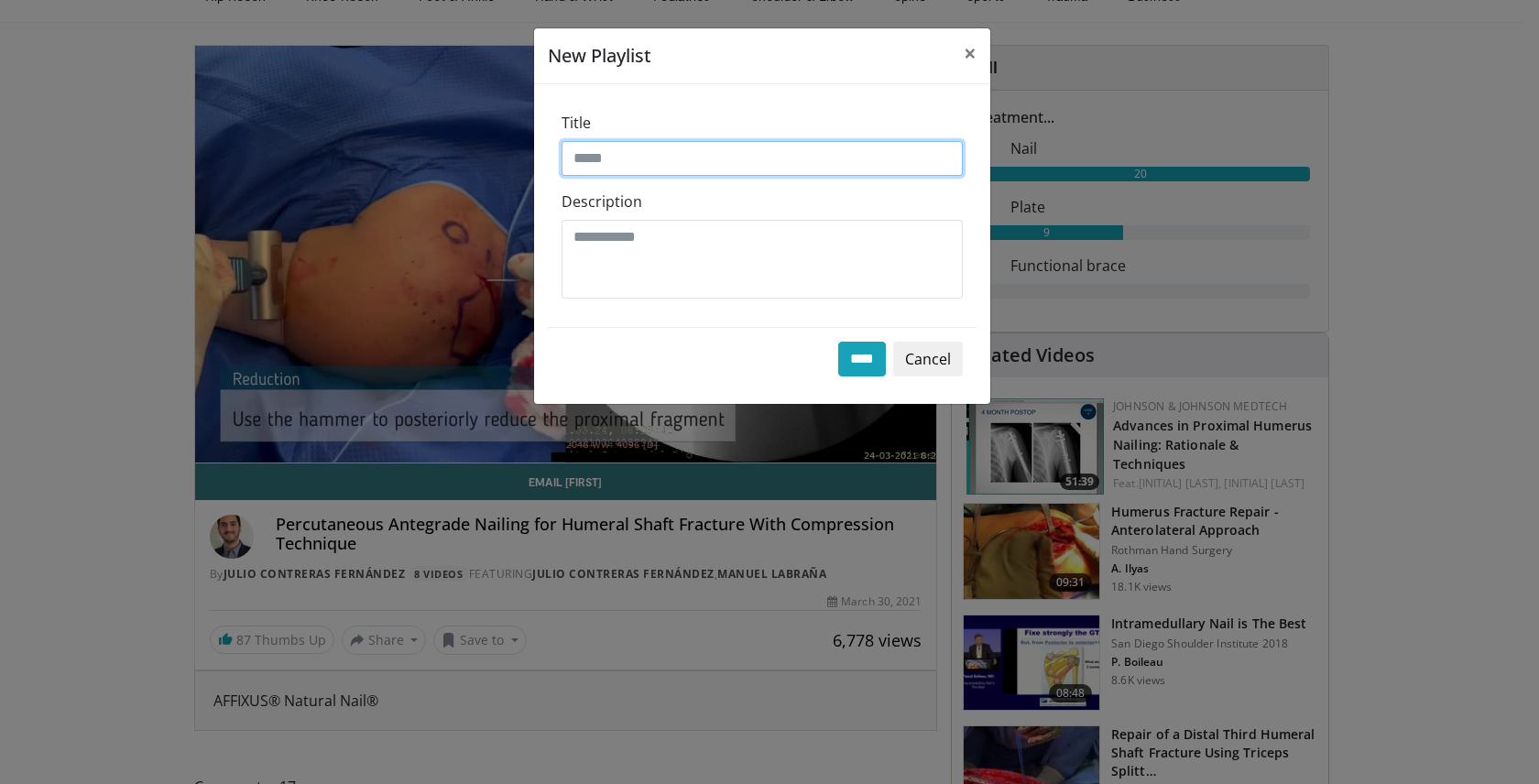 click on "Title" at bounding box center (762, 158) 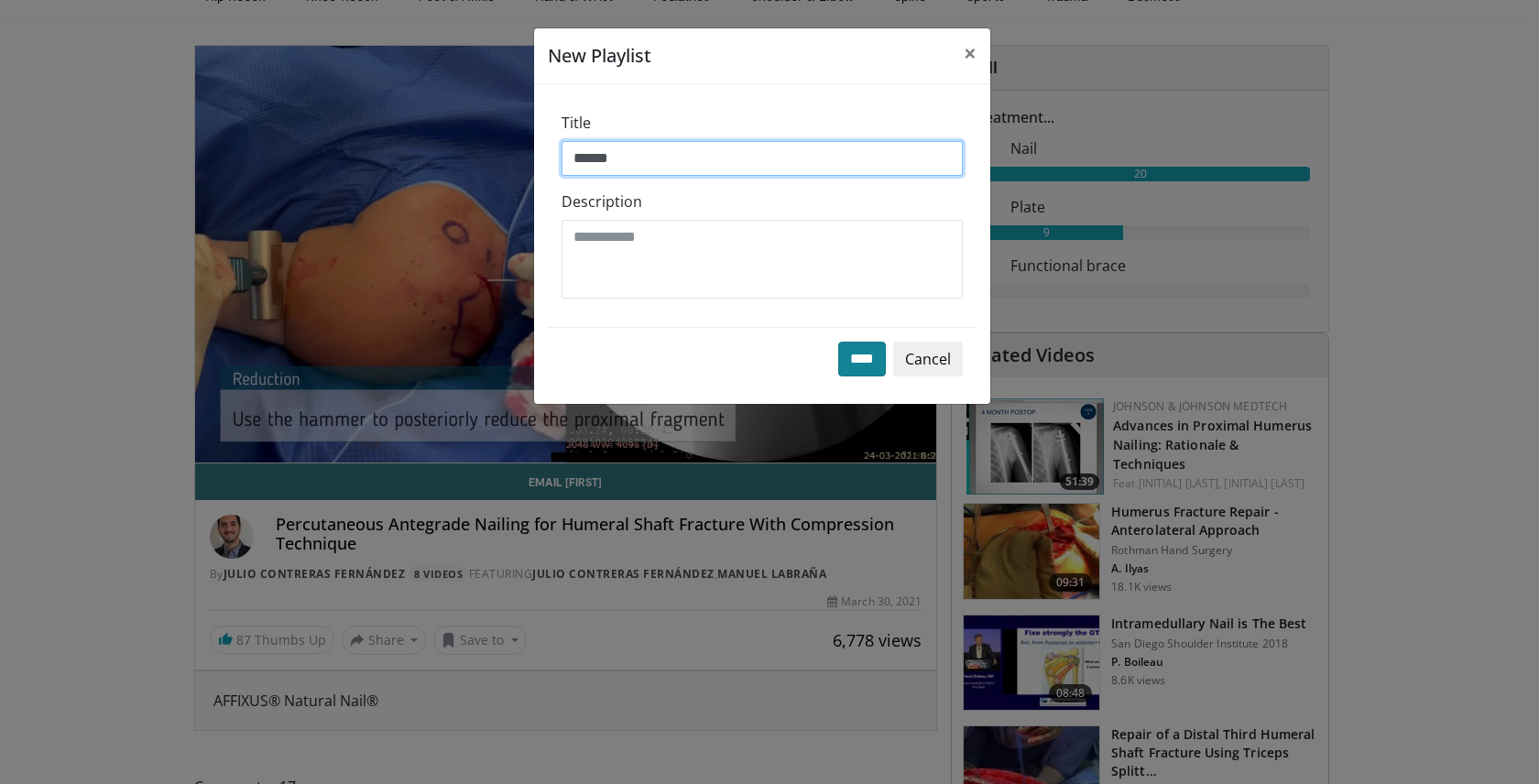 type on "******" 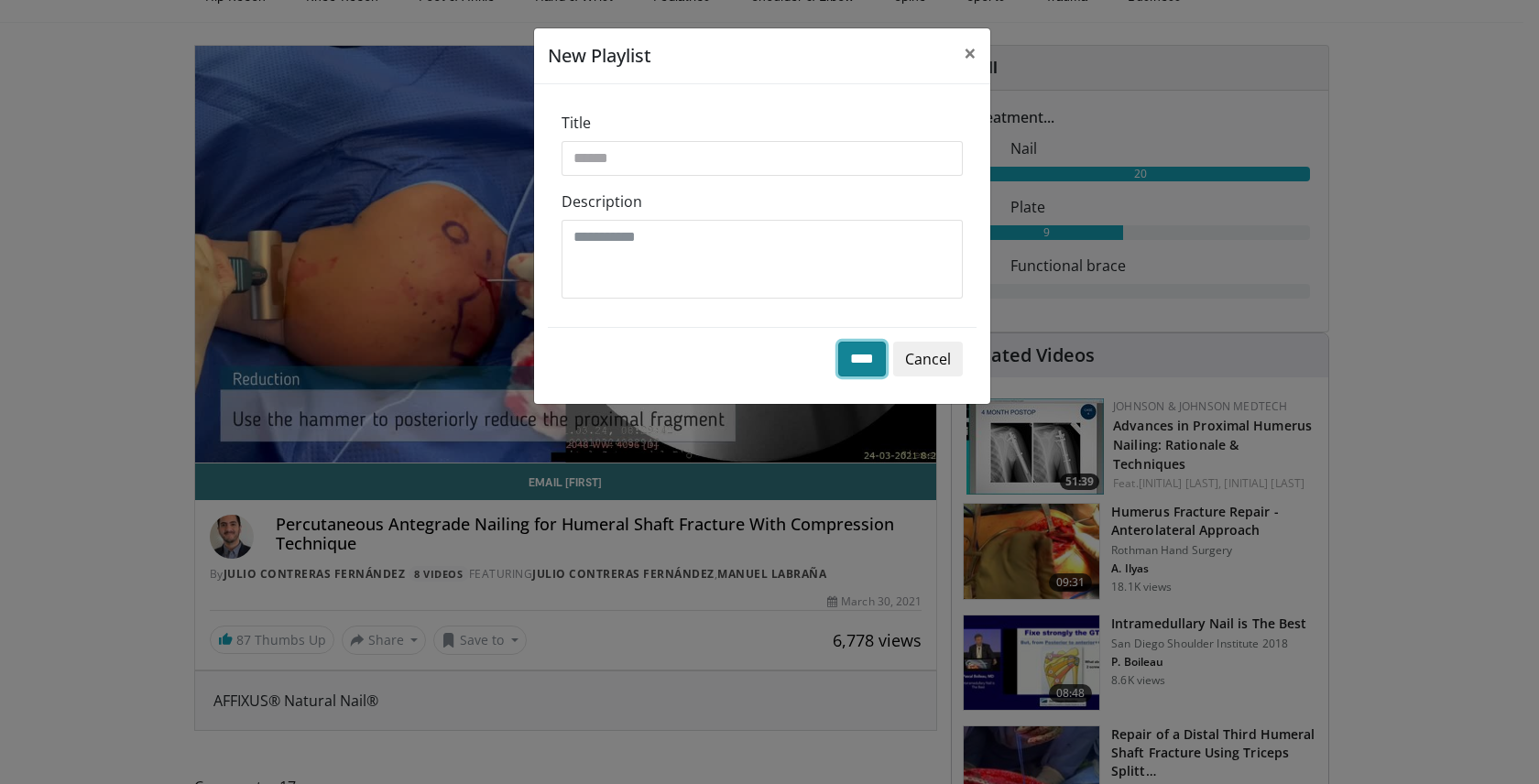 click on "****" at bounding box center (862, 359) 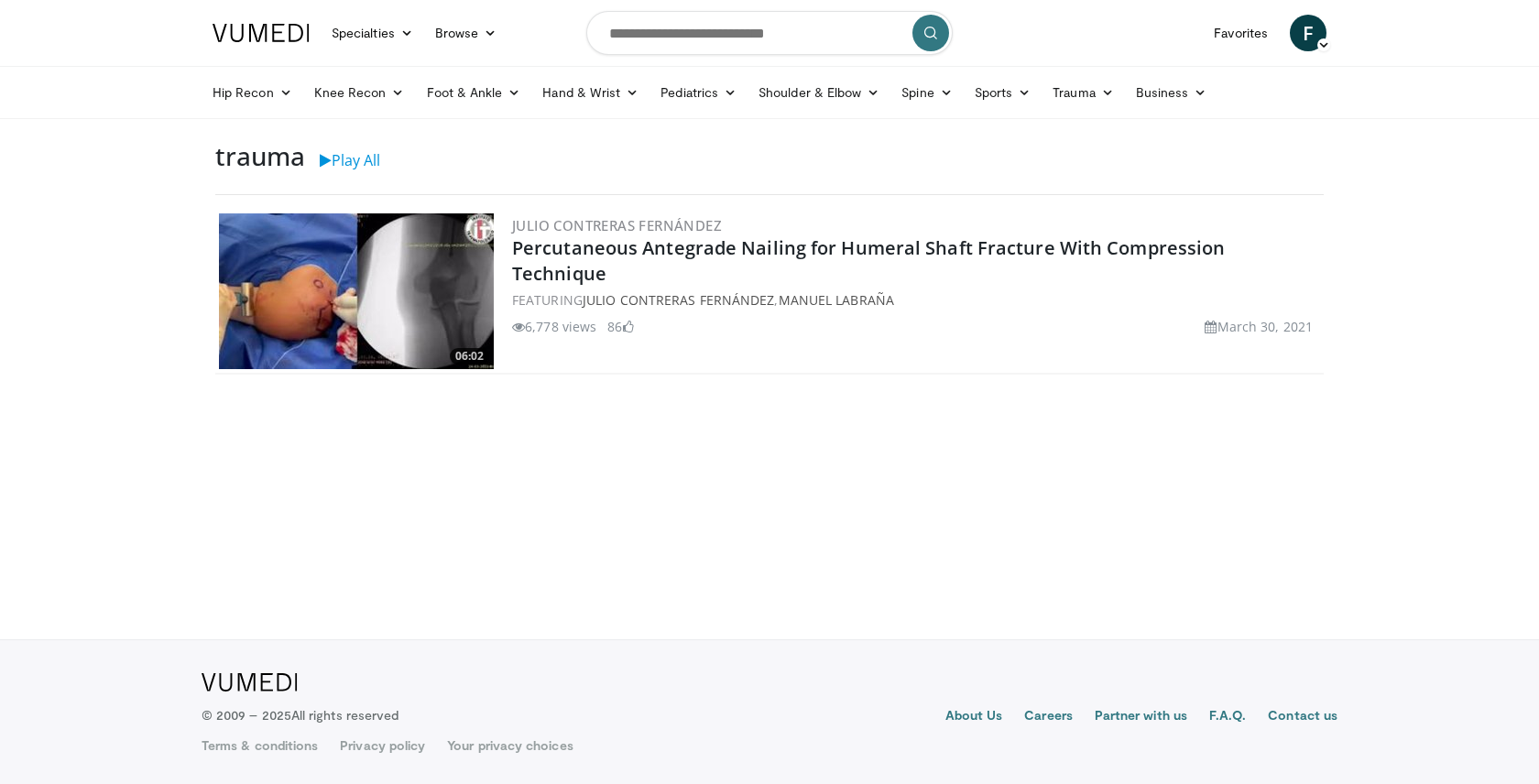 scroll, scrollTop: 0, scrollLeft: 0, axis: both 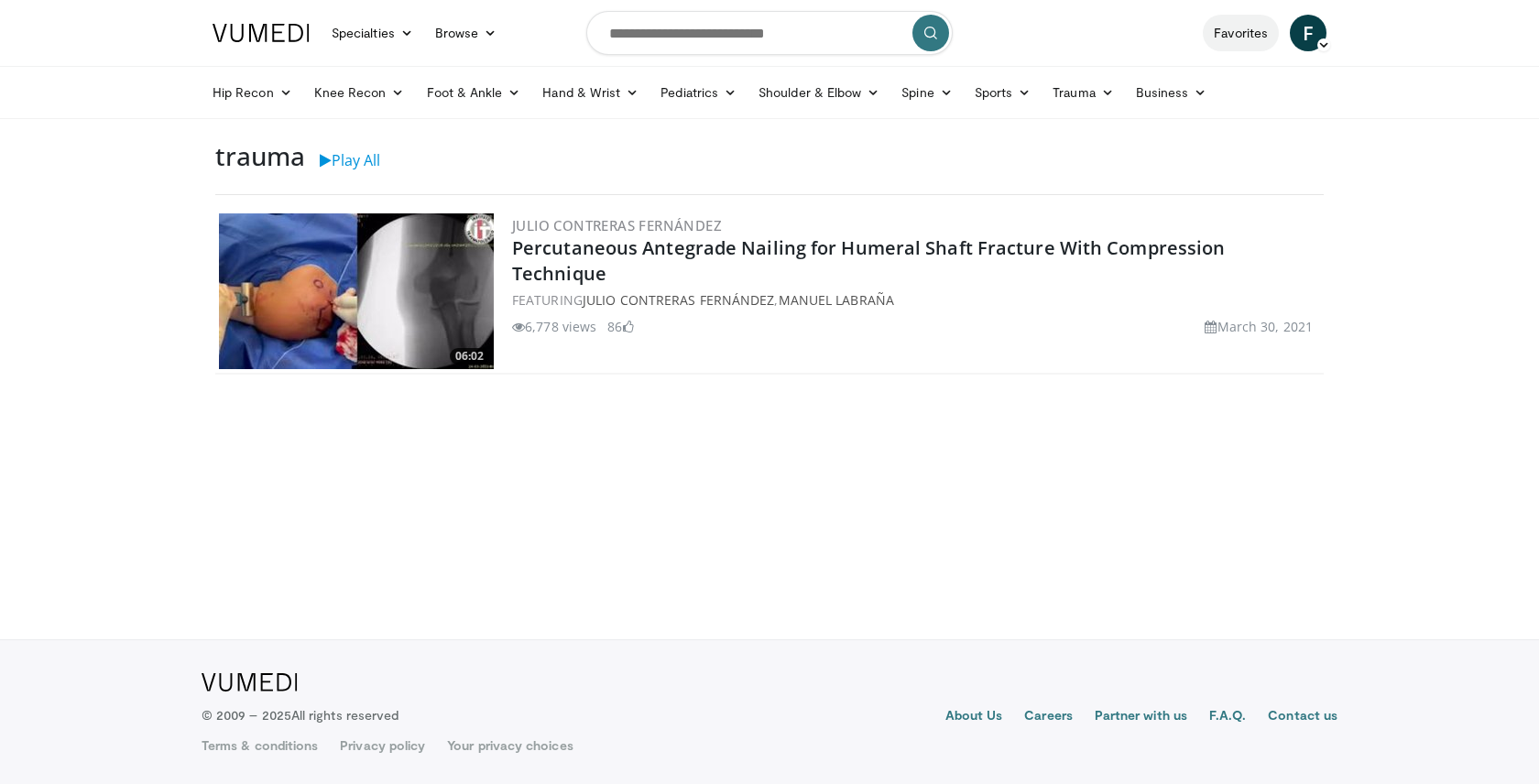 click on "Favorites" at bounding box center (1240, 33) 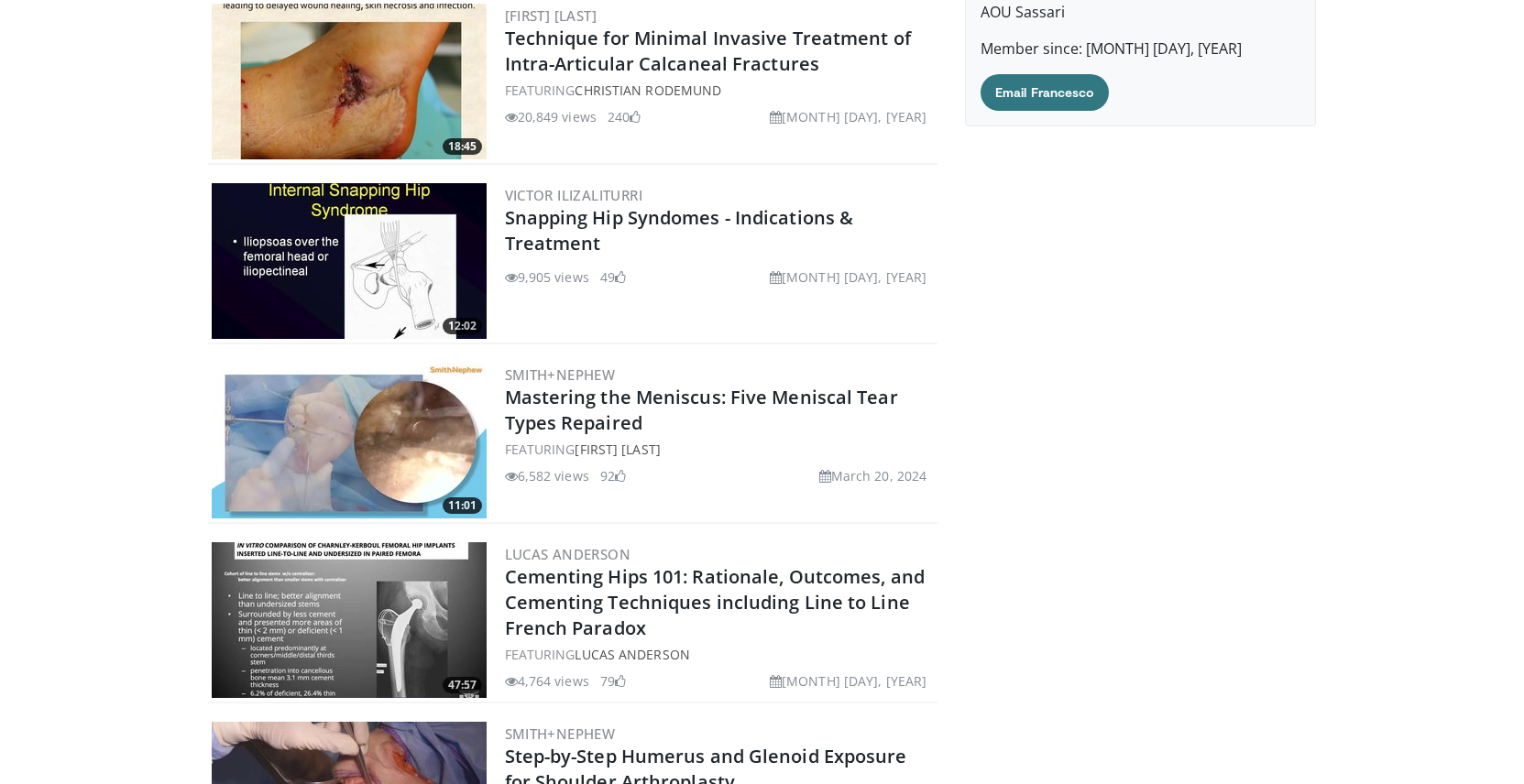 scroll, scrollTop: 0, scrollLeft: 0, axis: both 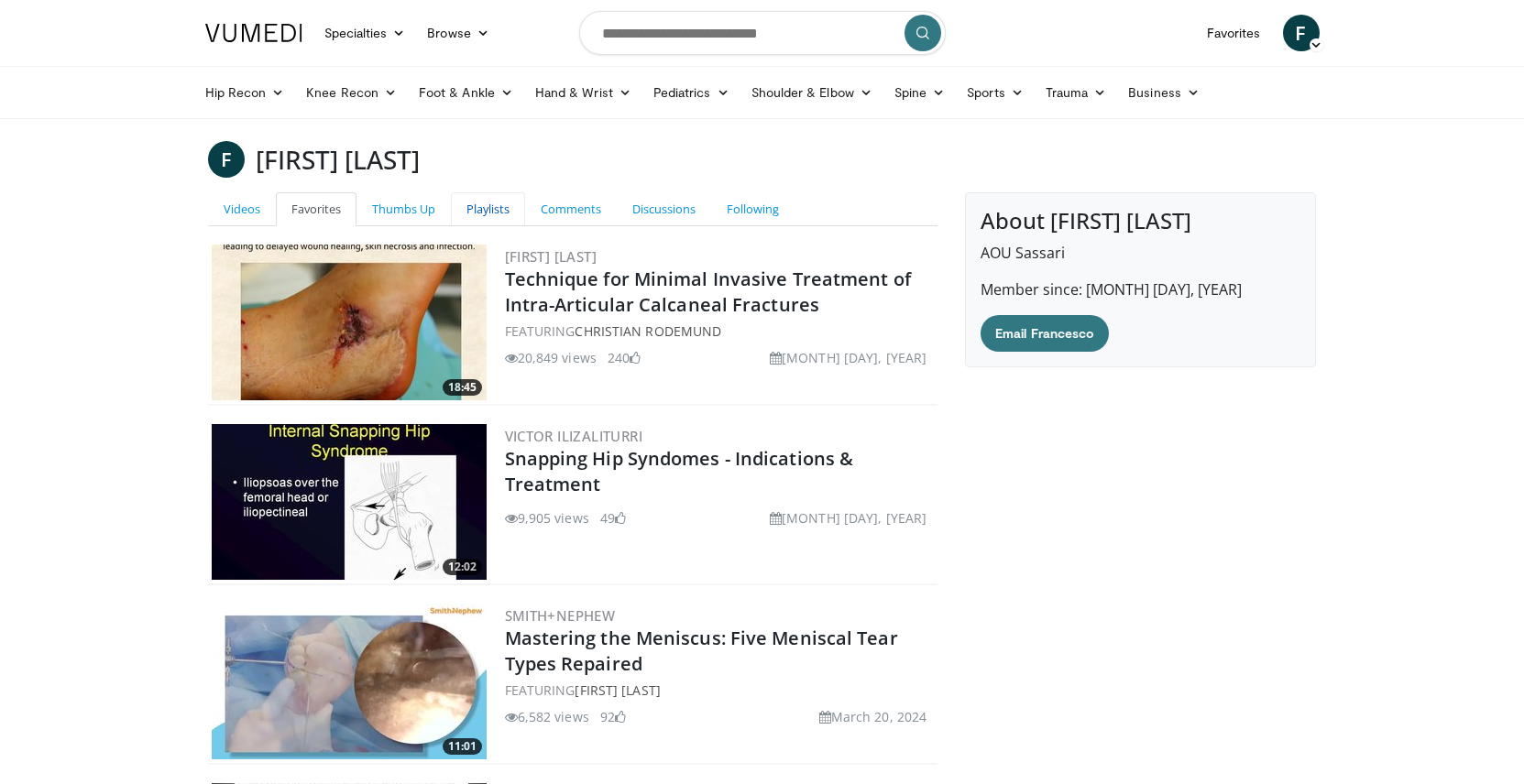 click on "Playlists" at bounding box center (488, 209) 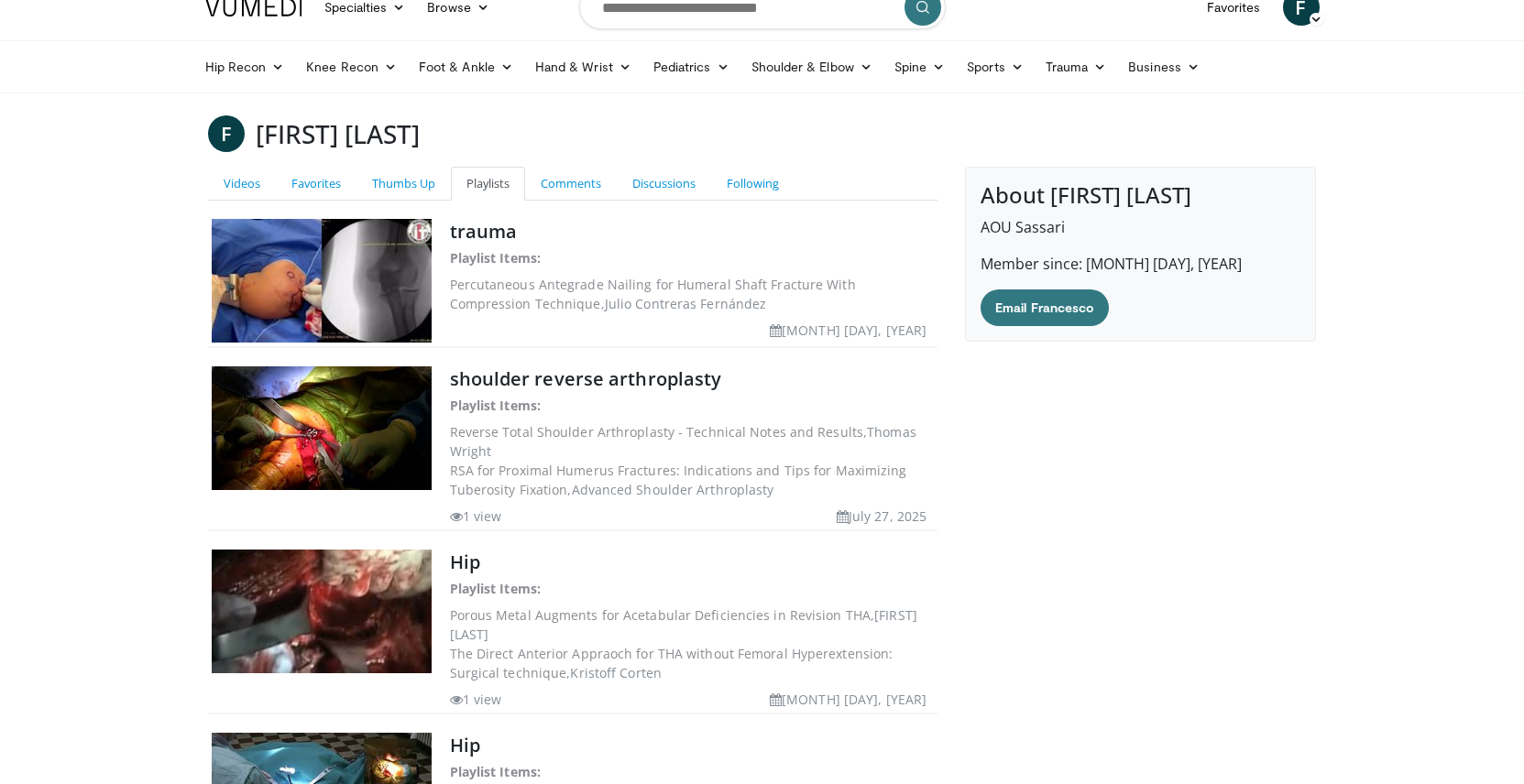 scroll, scrollTop: 0, scrollLeft: 0, axis: both 